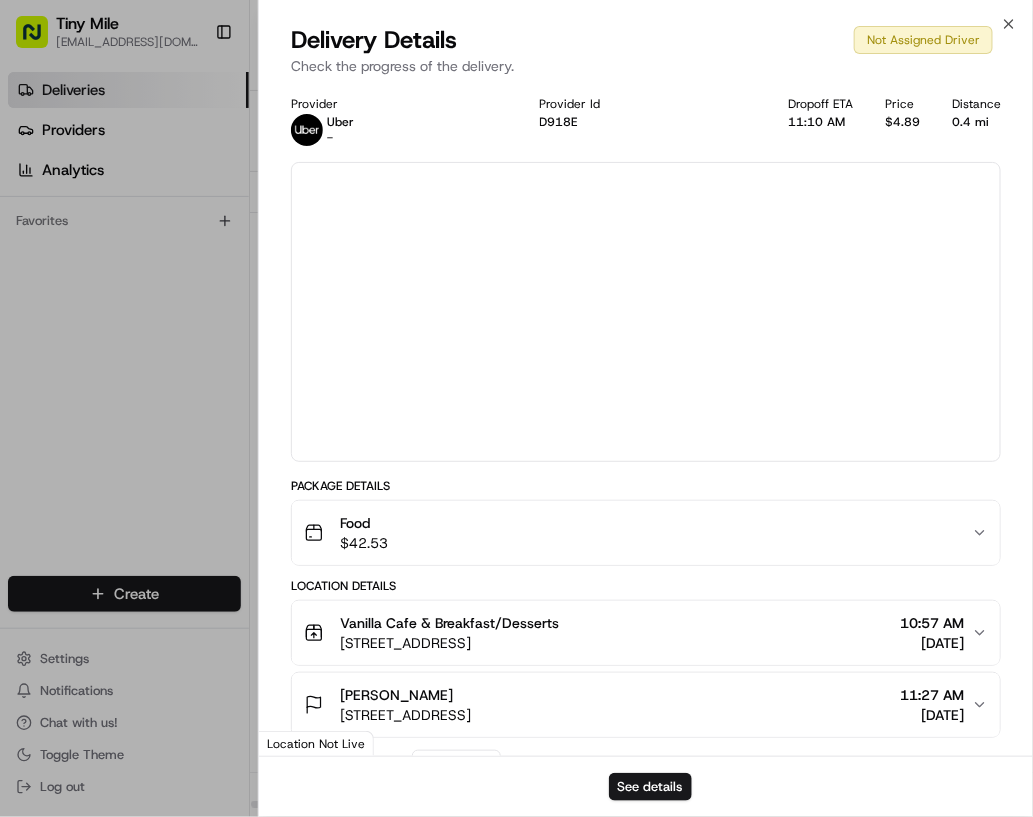 scroll, scrollTop: 0, scrollLeft: 0, axis: both 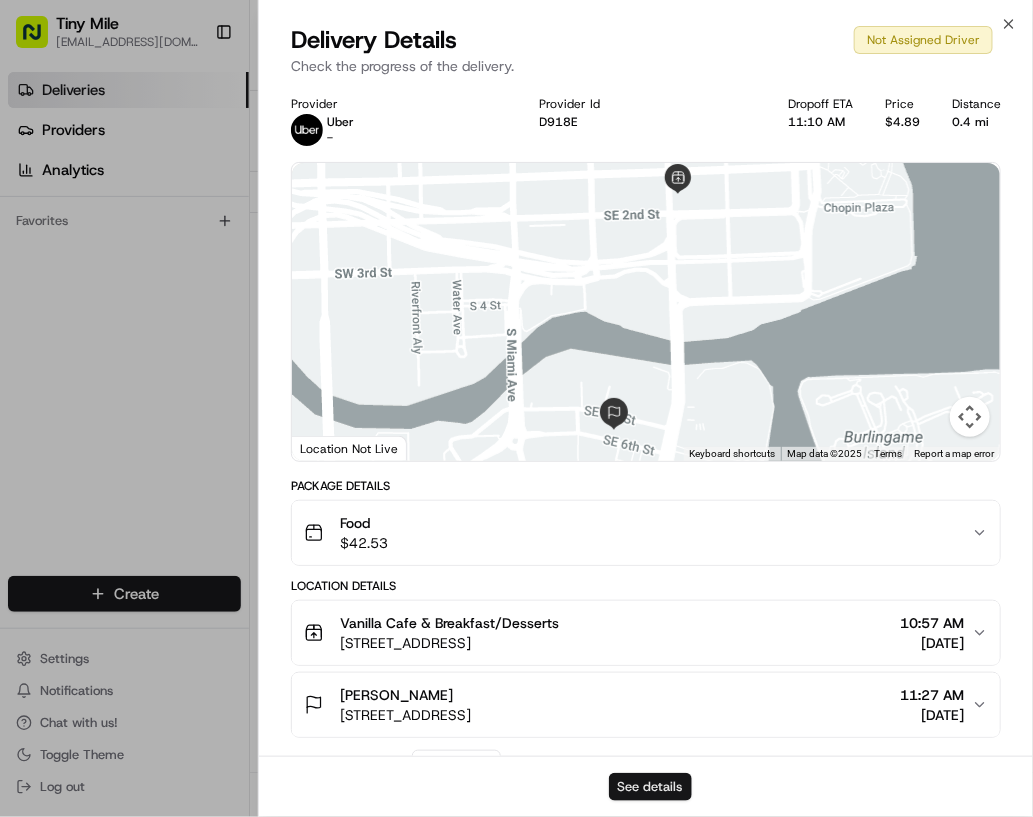 click on "See details" at bounding box center [650, 787] 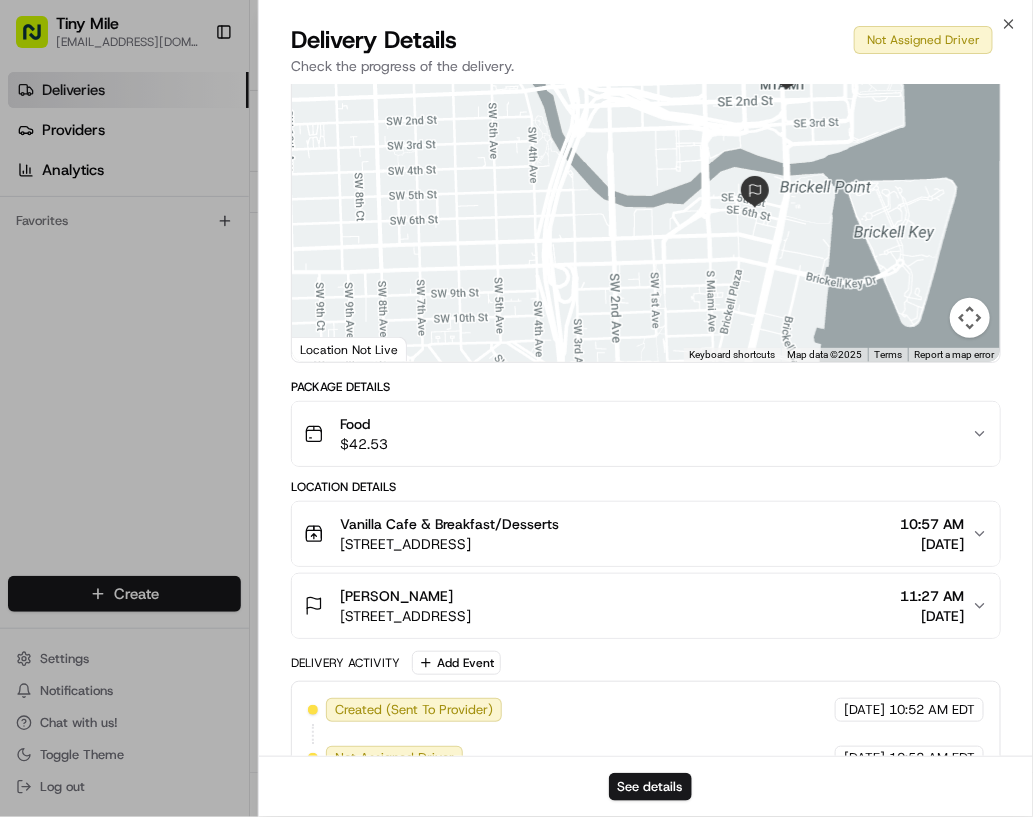 scroll, scrollTop: 148, scrollLeft: 0, axis: vertical 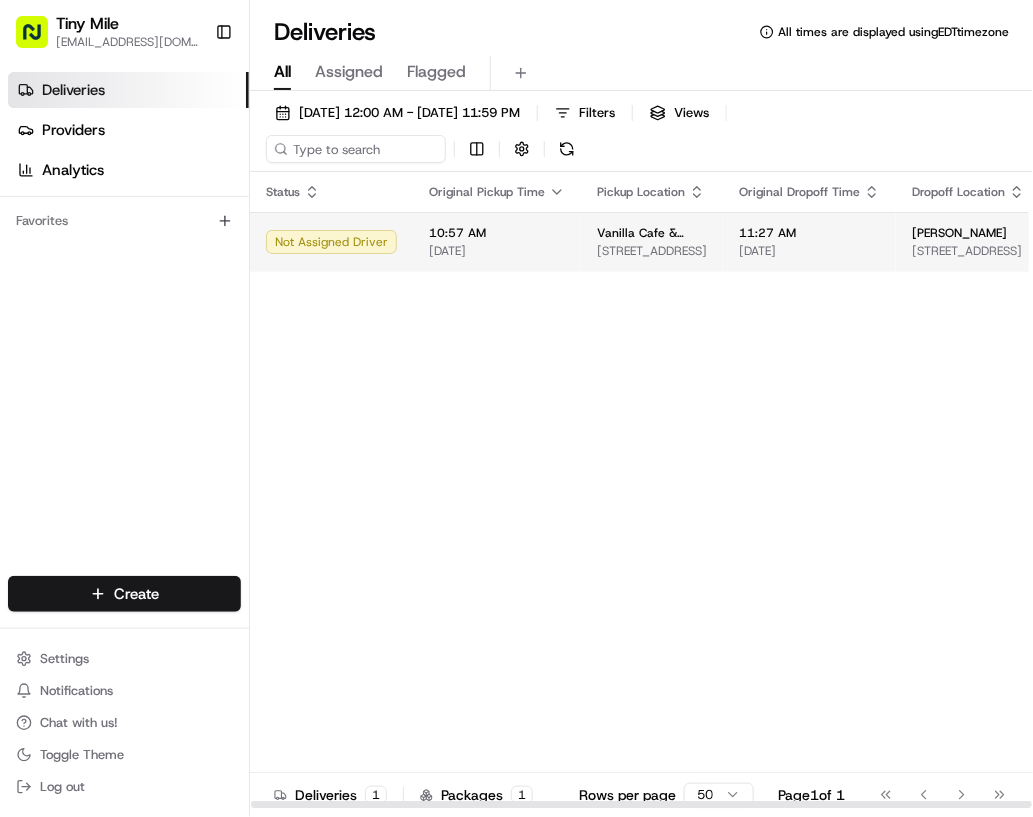 click on "10:57 AM 07/13/2025" at bounding box center [497, 242] 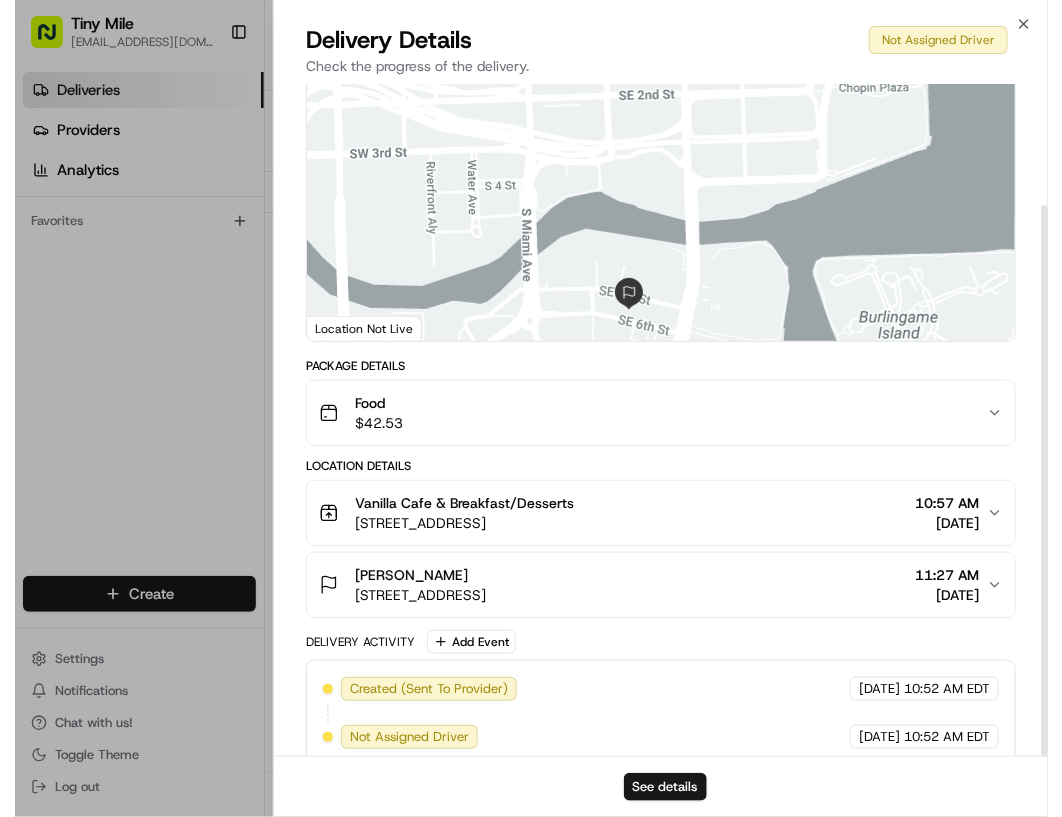 scroll, scrollTop: 148, scrollLeft: 0, axis: vertical 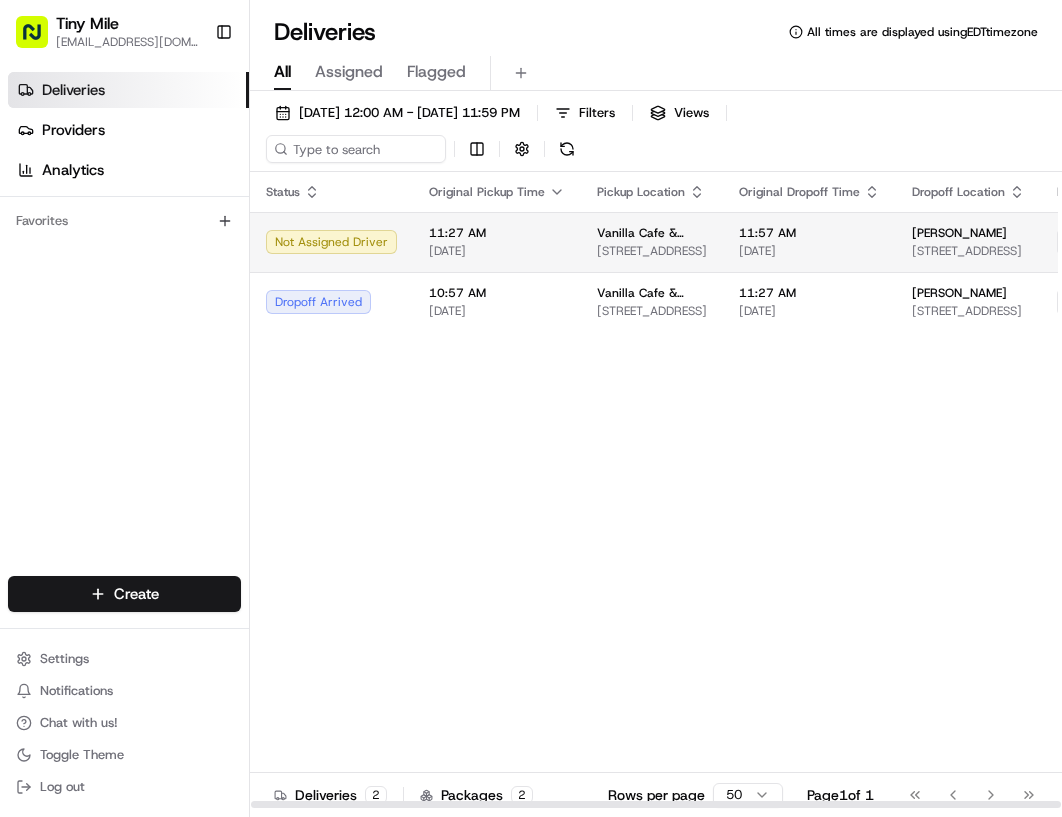 click on "Not Assigned Driver" at bounding box center (331, 242) 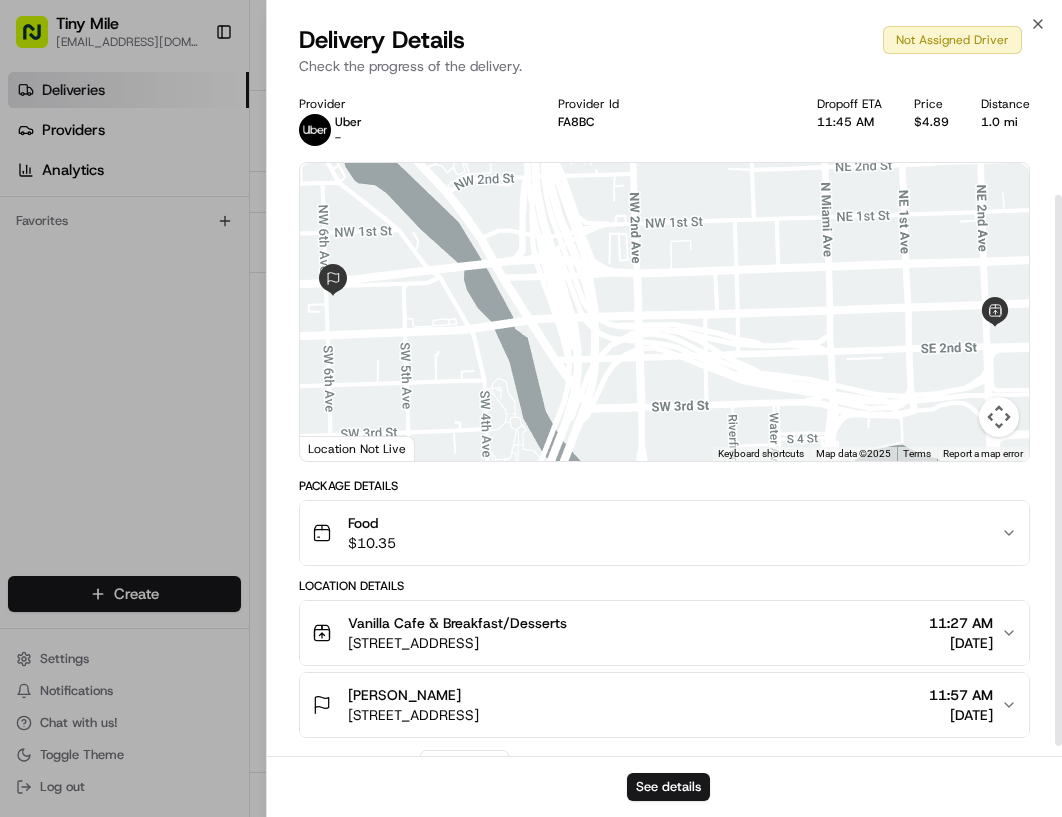 scroll, scrollTop: 148, scrollLeft: 0, axis: vertical 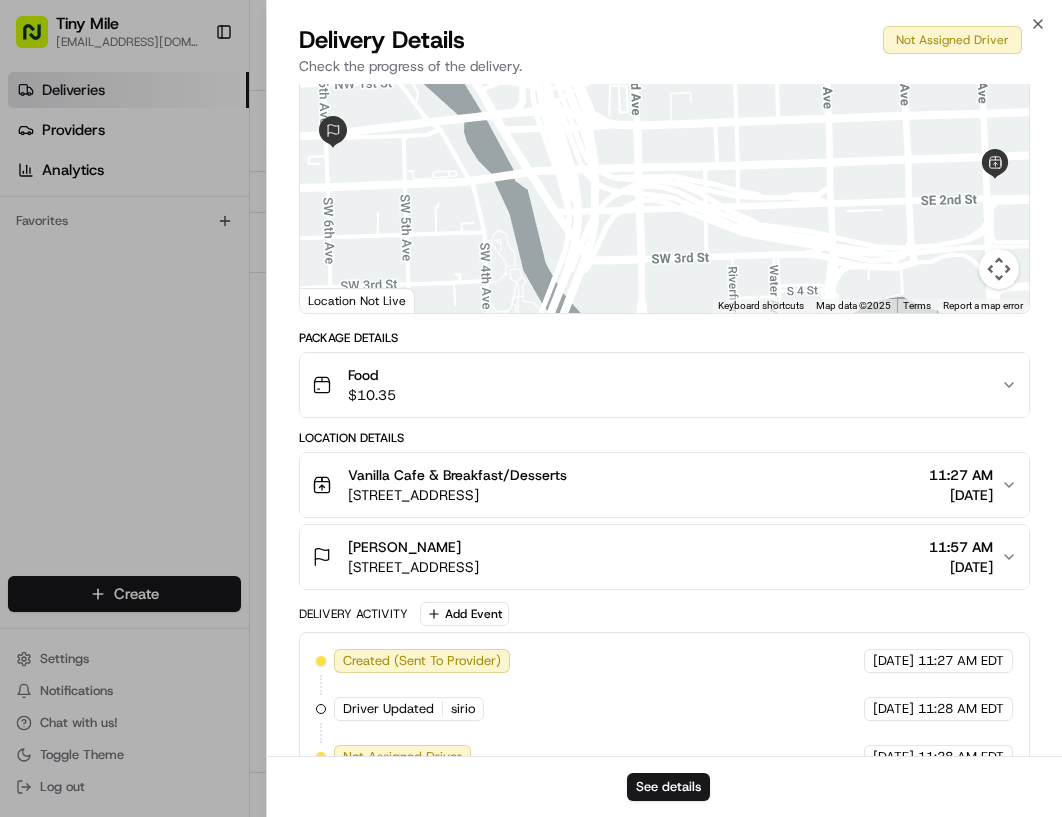 click on "Delivery Details Not Assigned Driver Check the progress of the delivery." at bounding box center (665, 54) 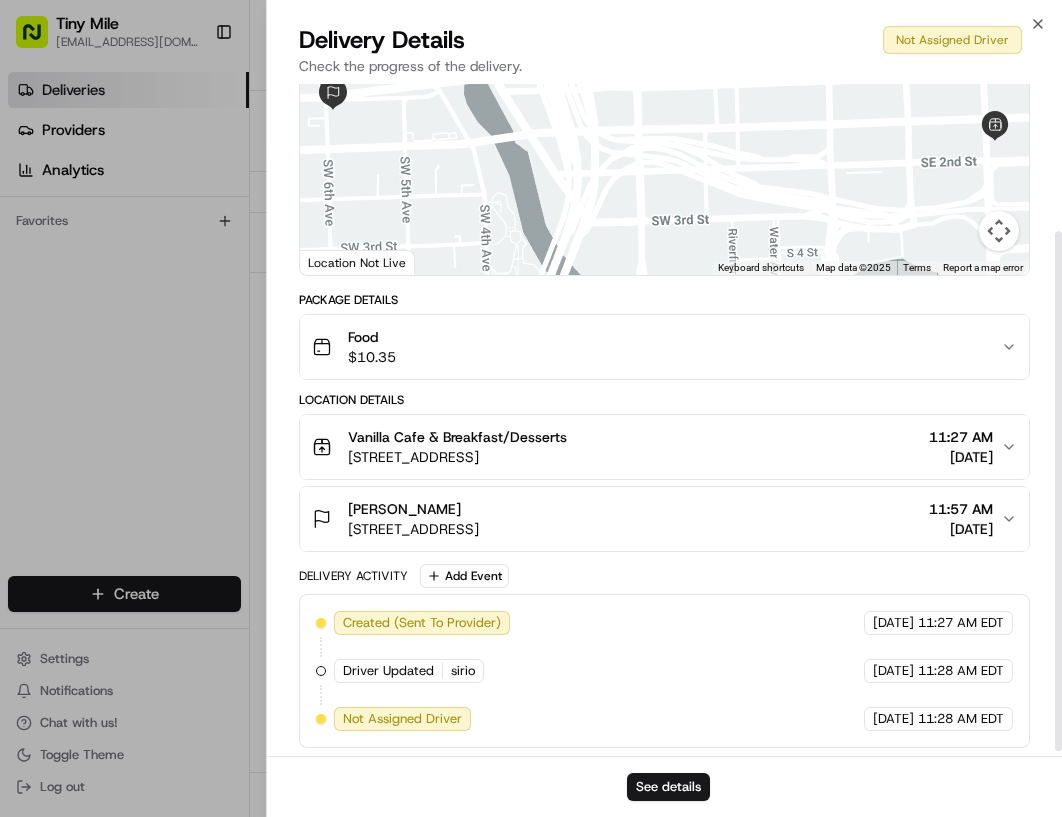scroll, scrollTop: 196, scrollLeft: 0, axis: vertical 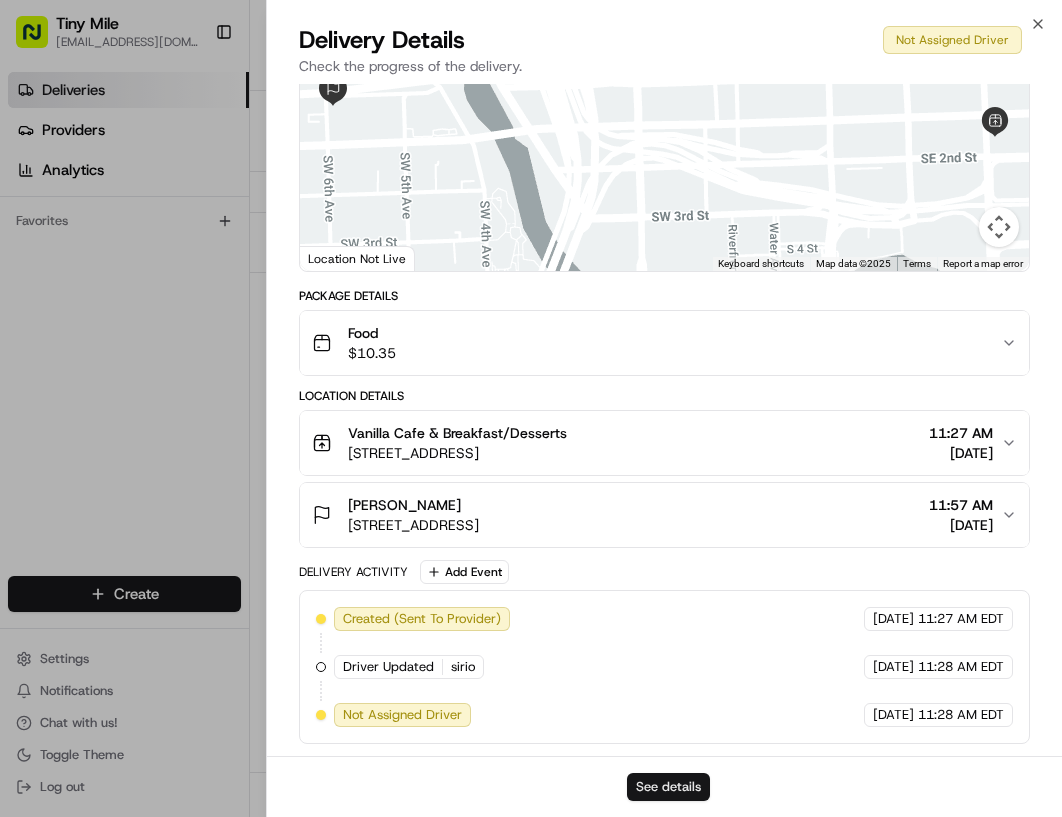click on "See details" at bounding box center (668, 787) 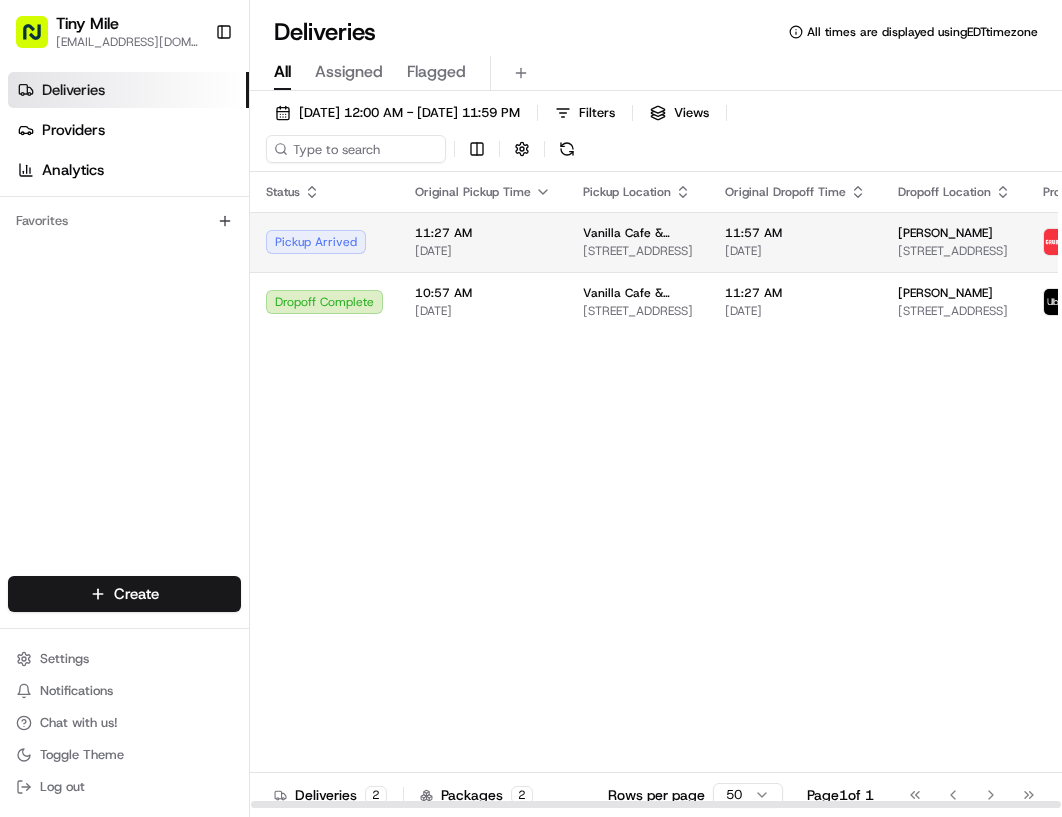 click on "Pickup Arrived" at bounding box center (324, 242) 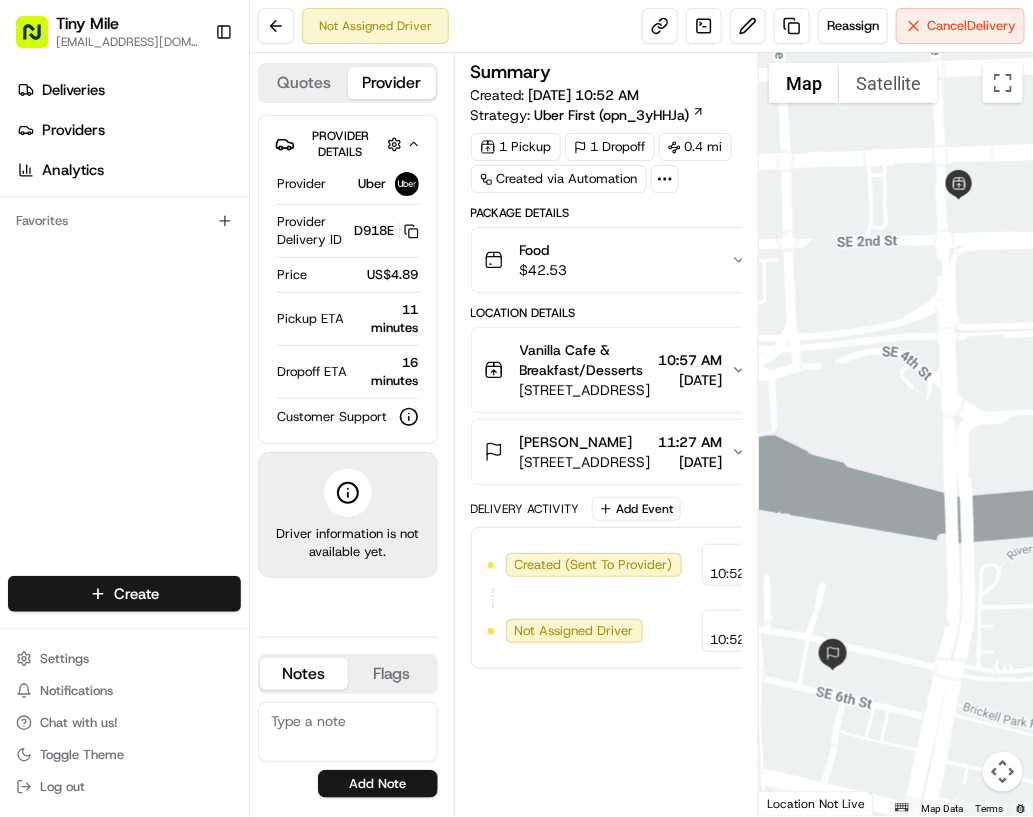 scroll, scrollTop: 0, scrollLeft: 0, axis: both 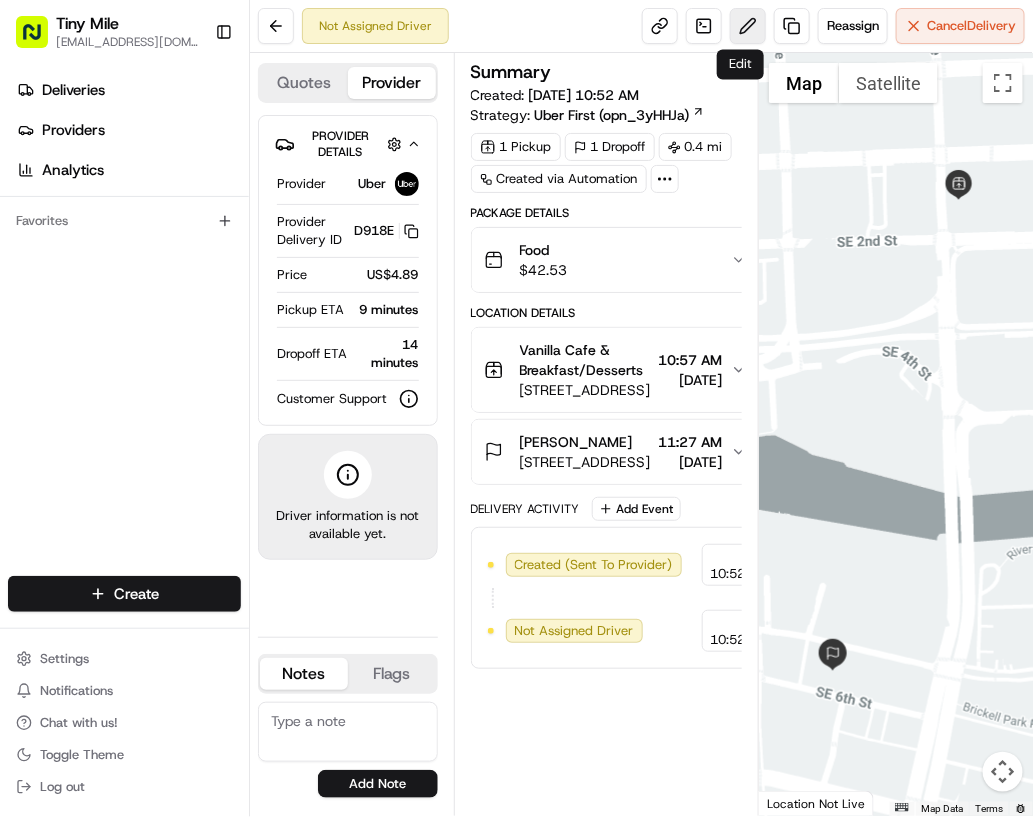 click at bounding box center (748, 26) 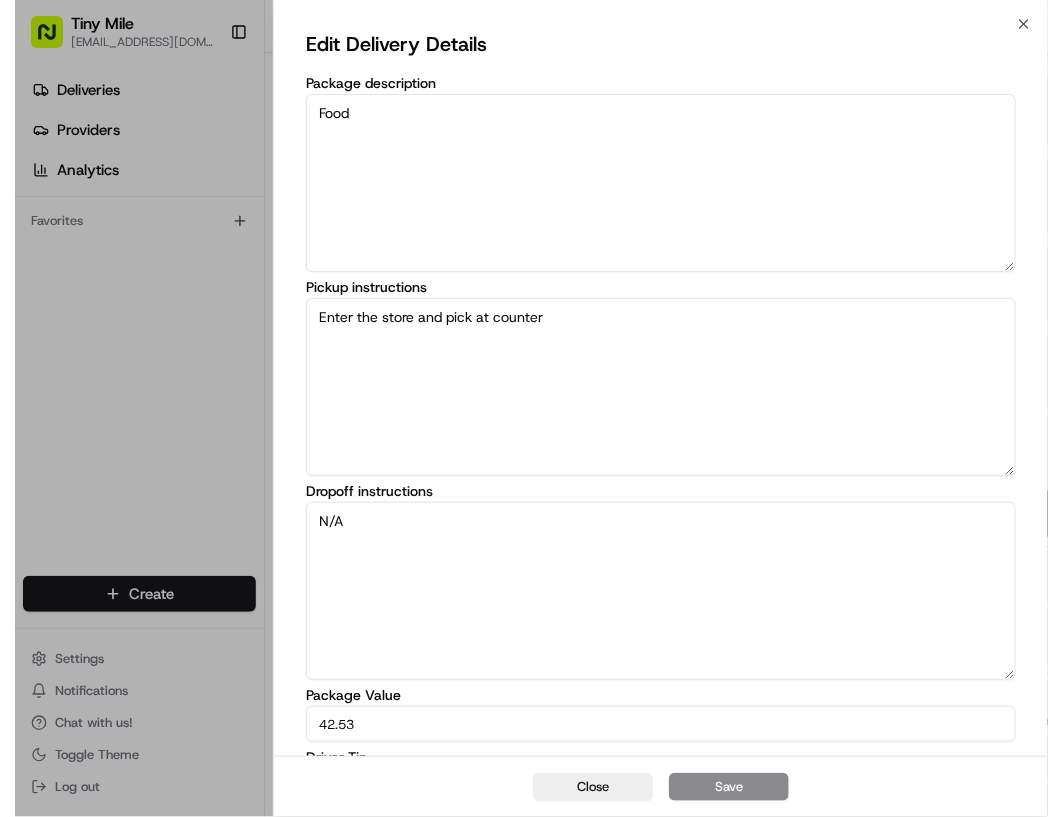 scroll, scrollTop: 117, scrollLeft: 0, axis: vertical 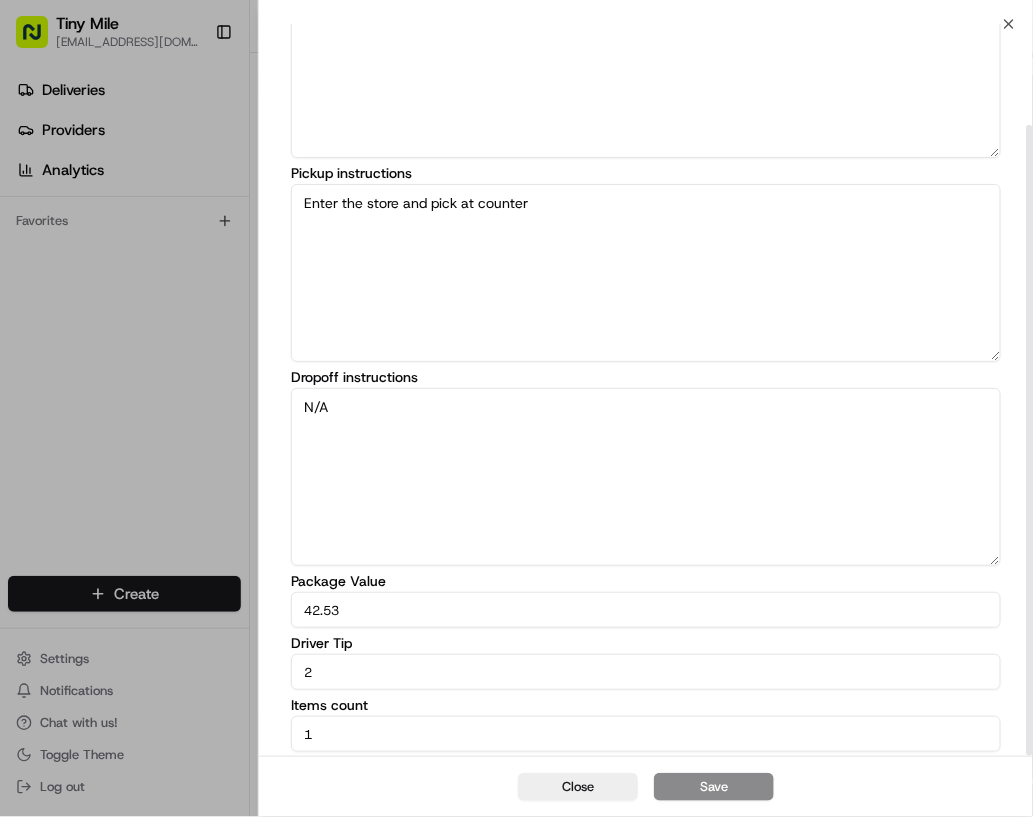 click on "2" at bounding box center [646, 672] 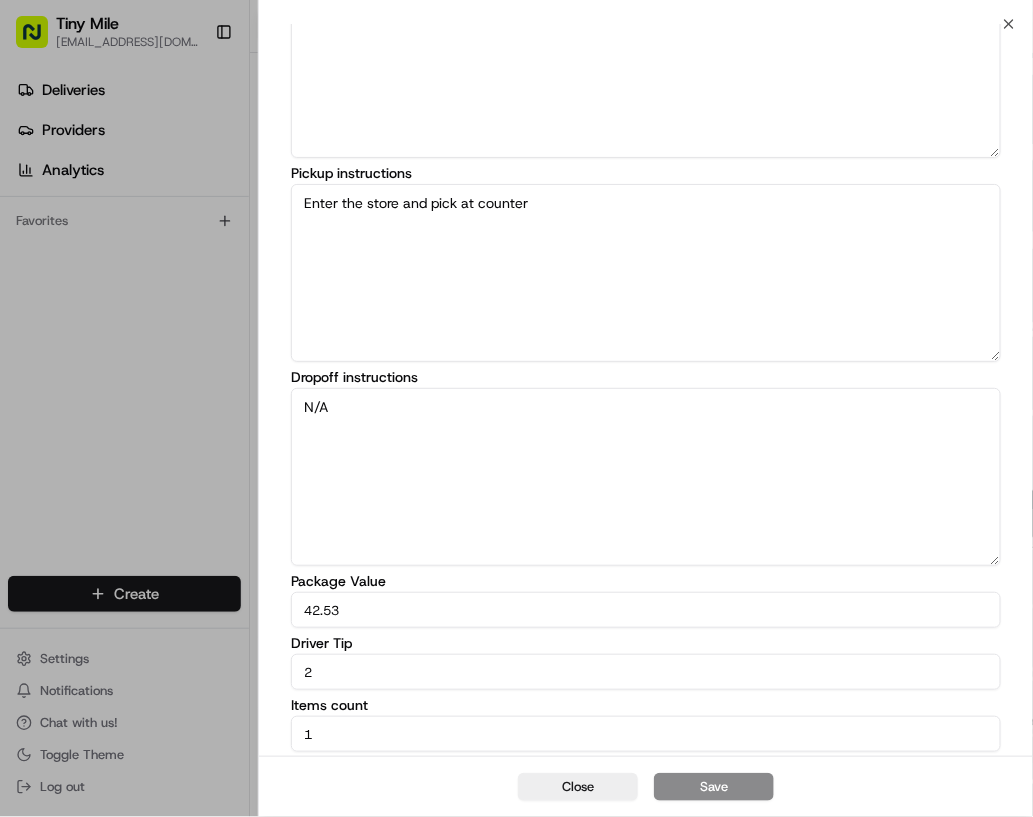 click on "2" at bounding box center (646, 672) 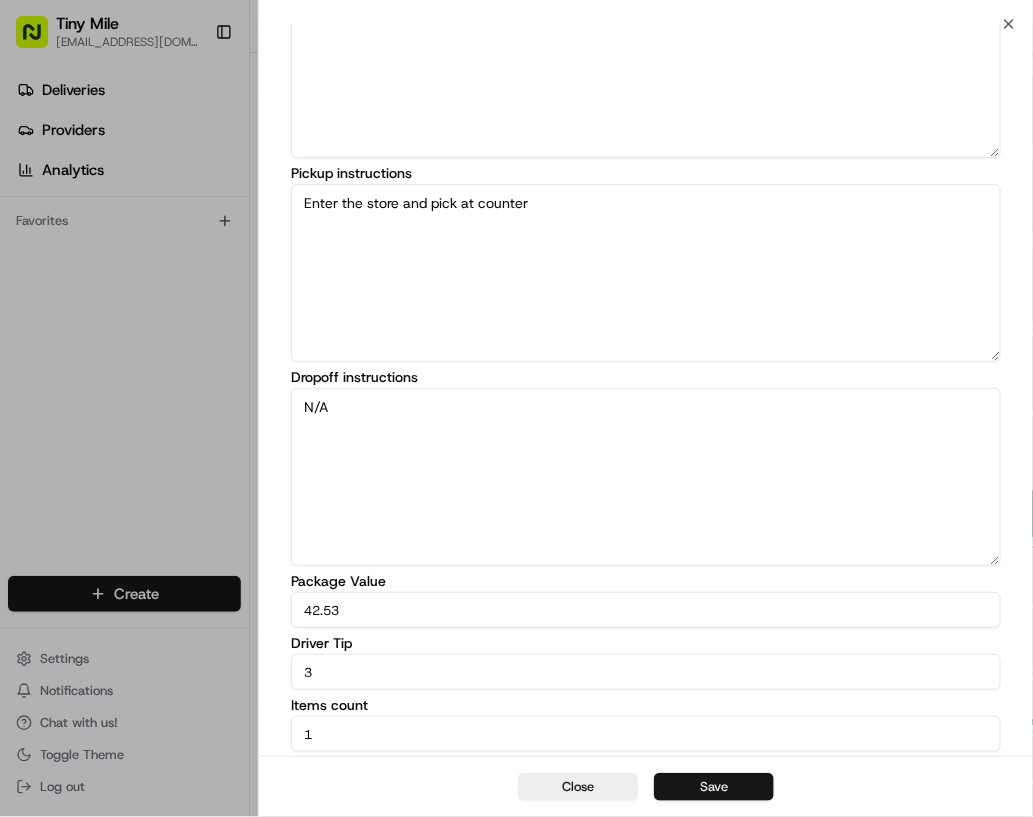 type on "3" 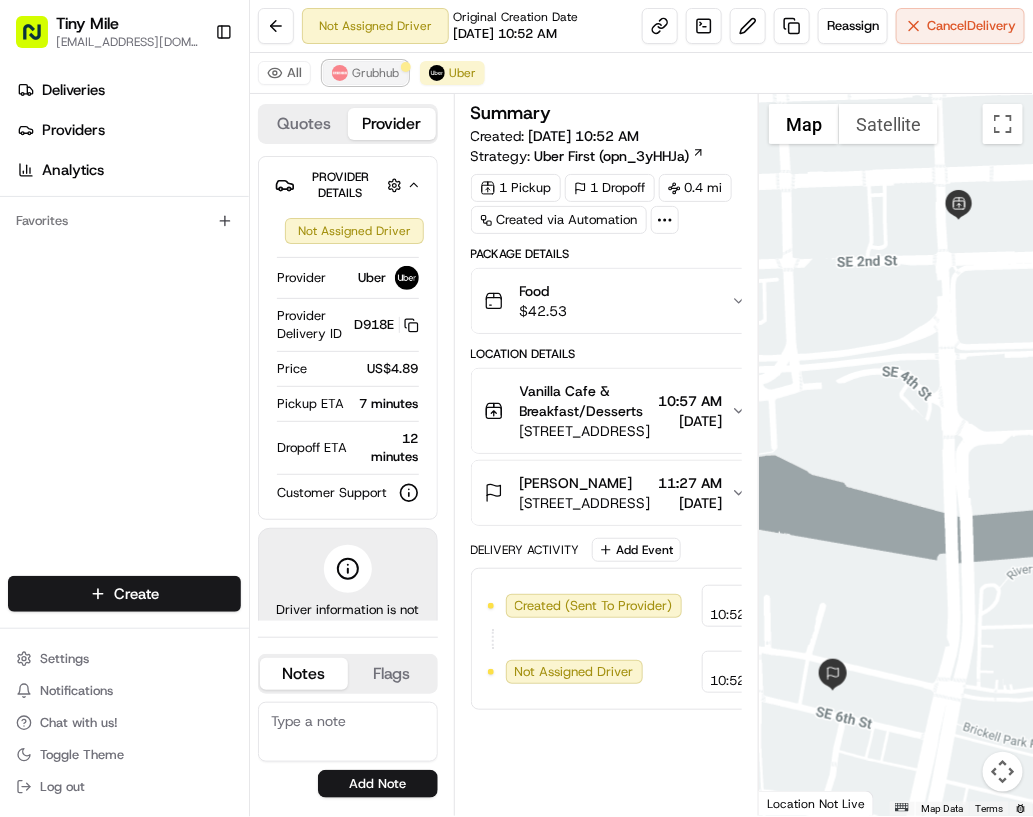 click on "Grubhub" at bounding box center [375, 73] 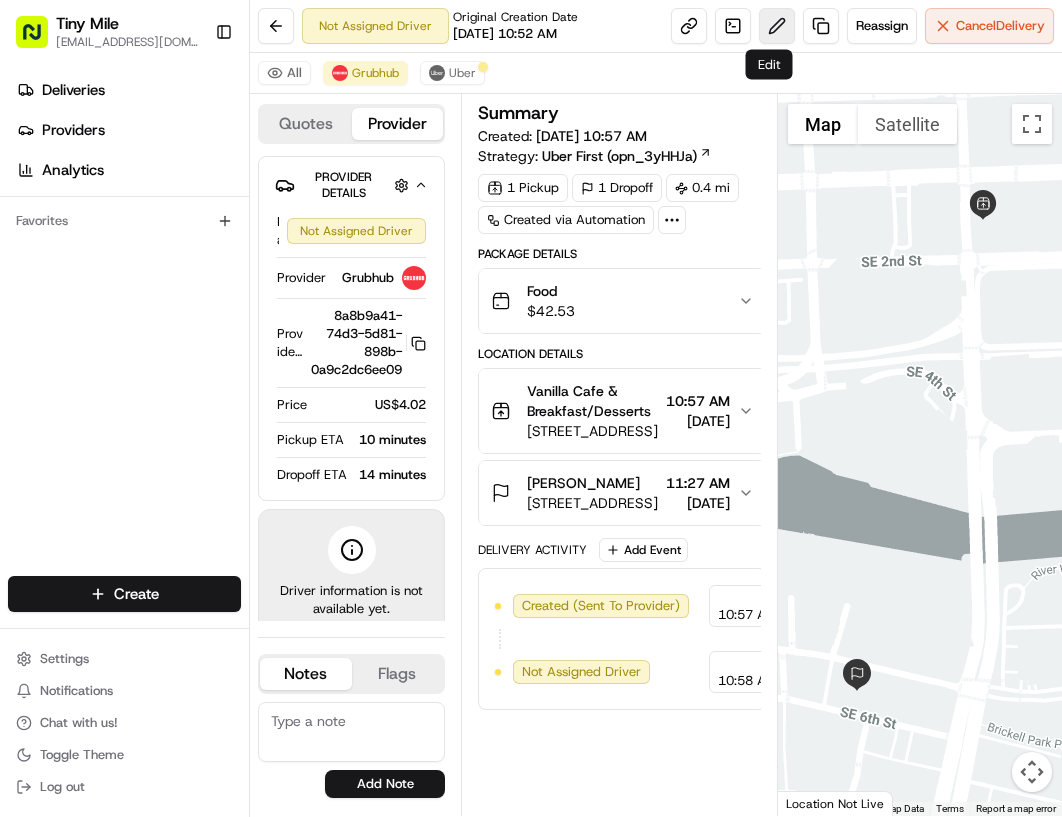 click at bounding box center [777, 26] 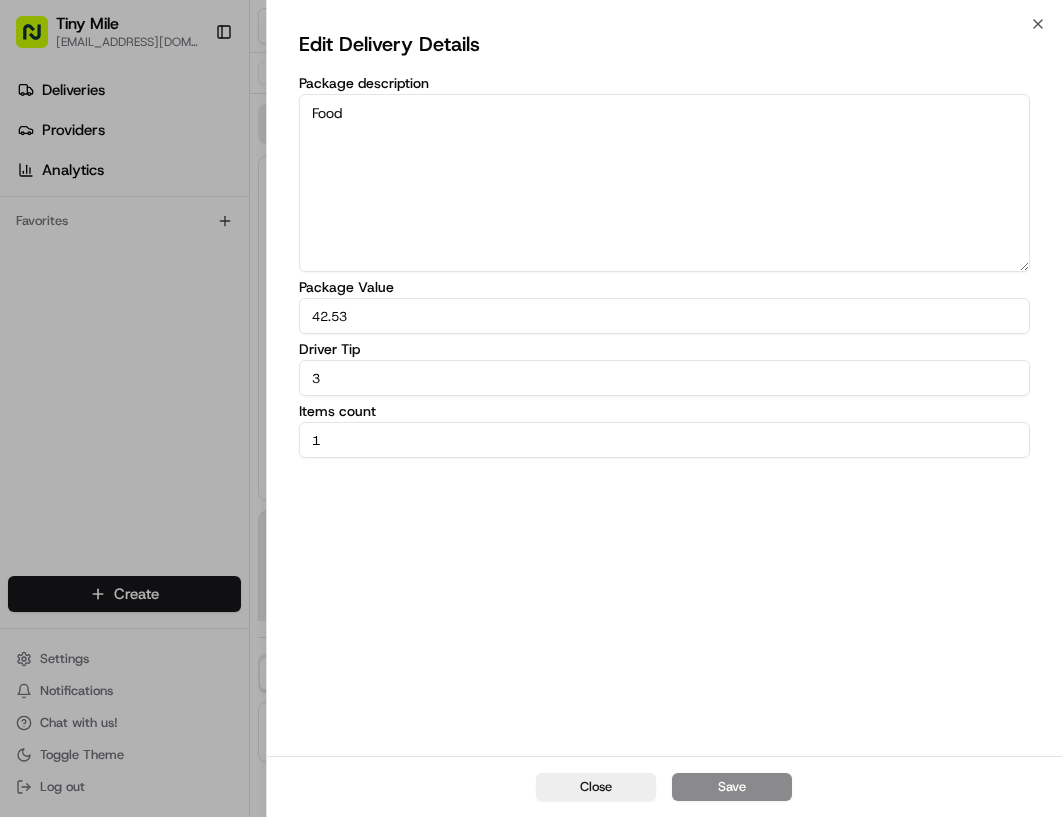click on "3" at bounding box center [665, 378] 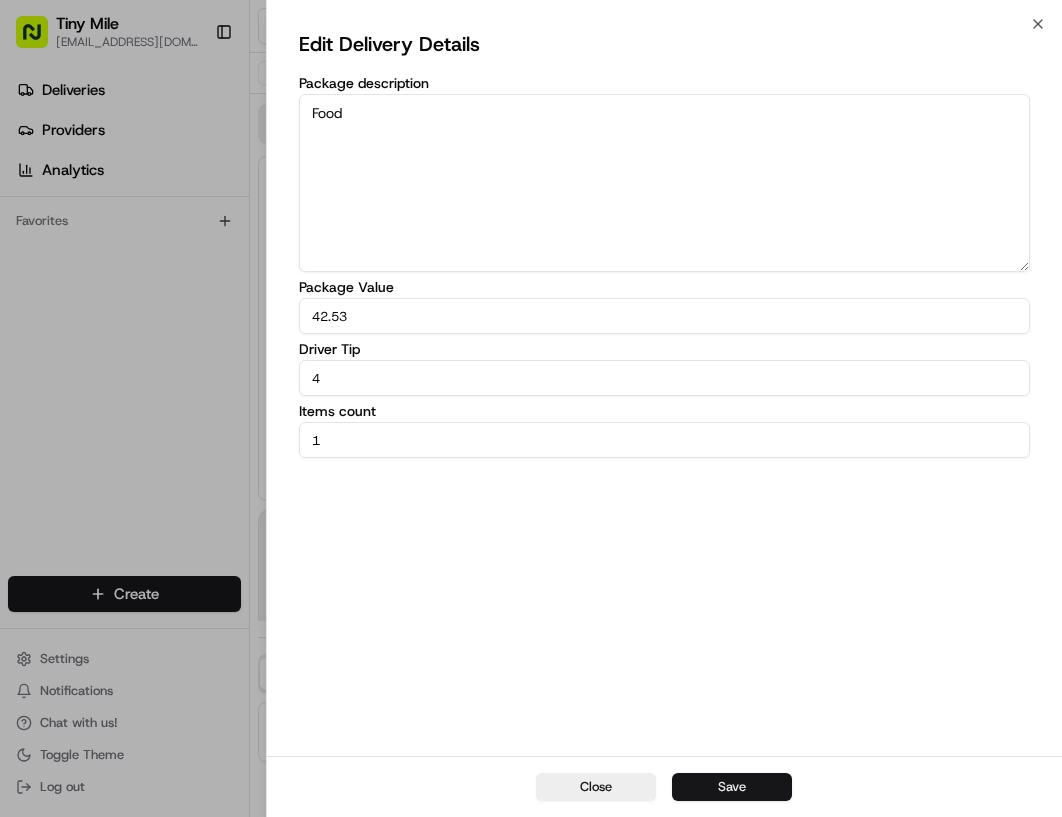type on "4" 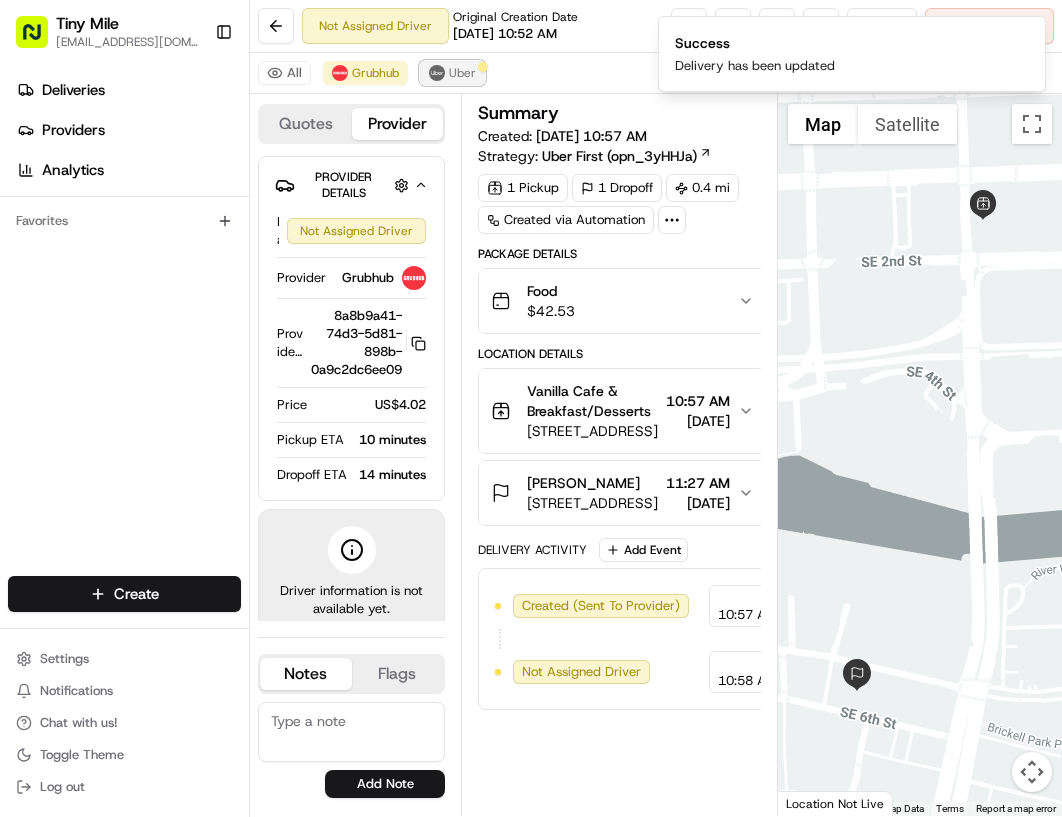 click at bounding box center (437, 73) 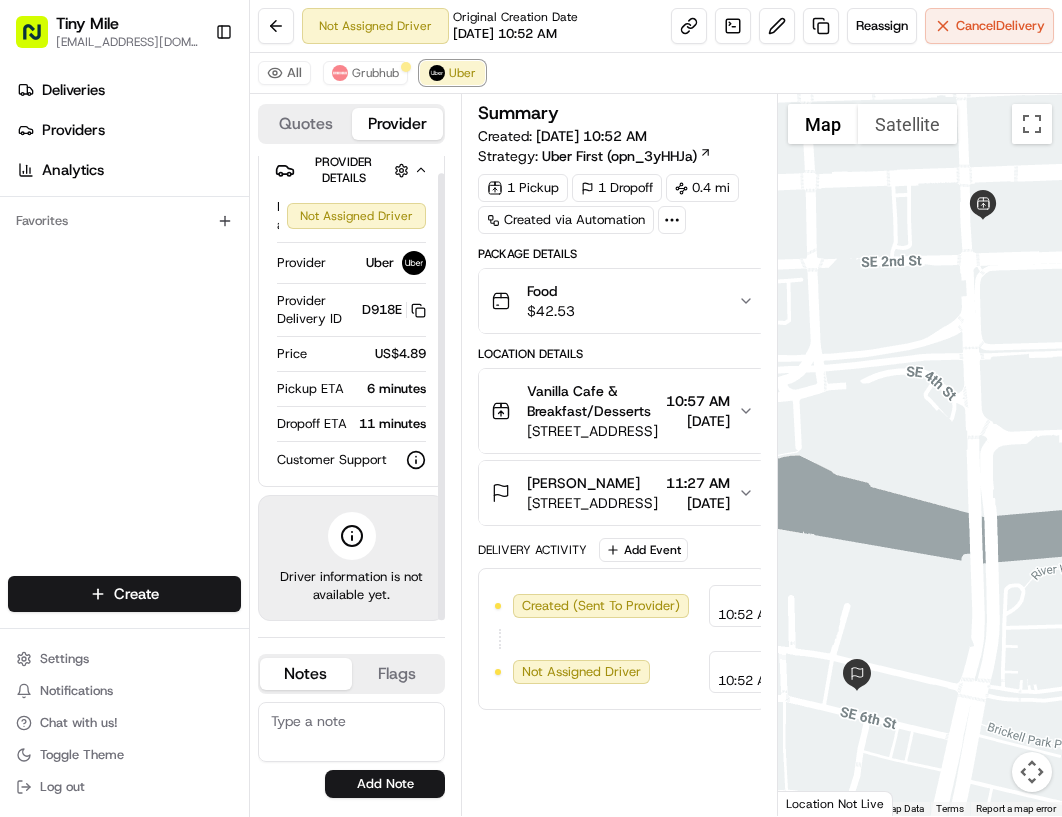 scroll, scrollTop: 19, scrollLeft: 0, axis: vertical 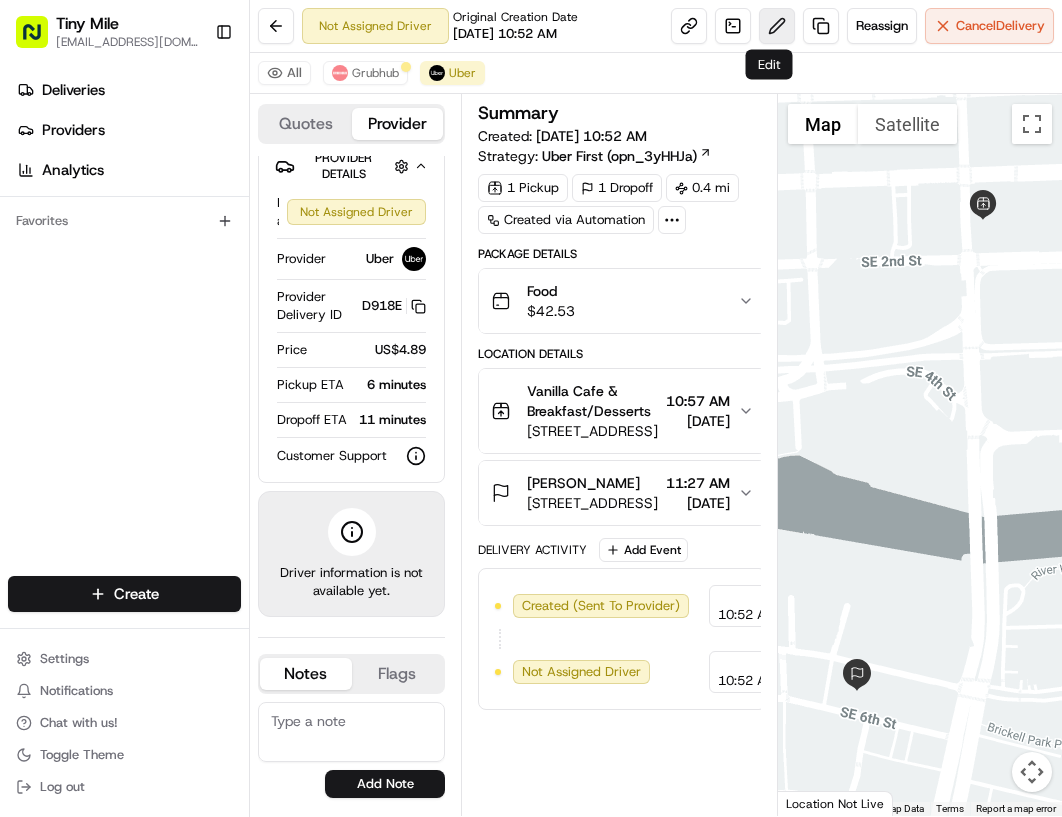 click at bounding box center [777, 26] 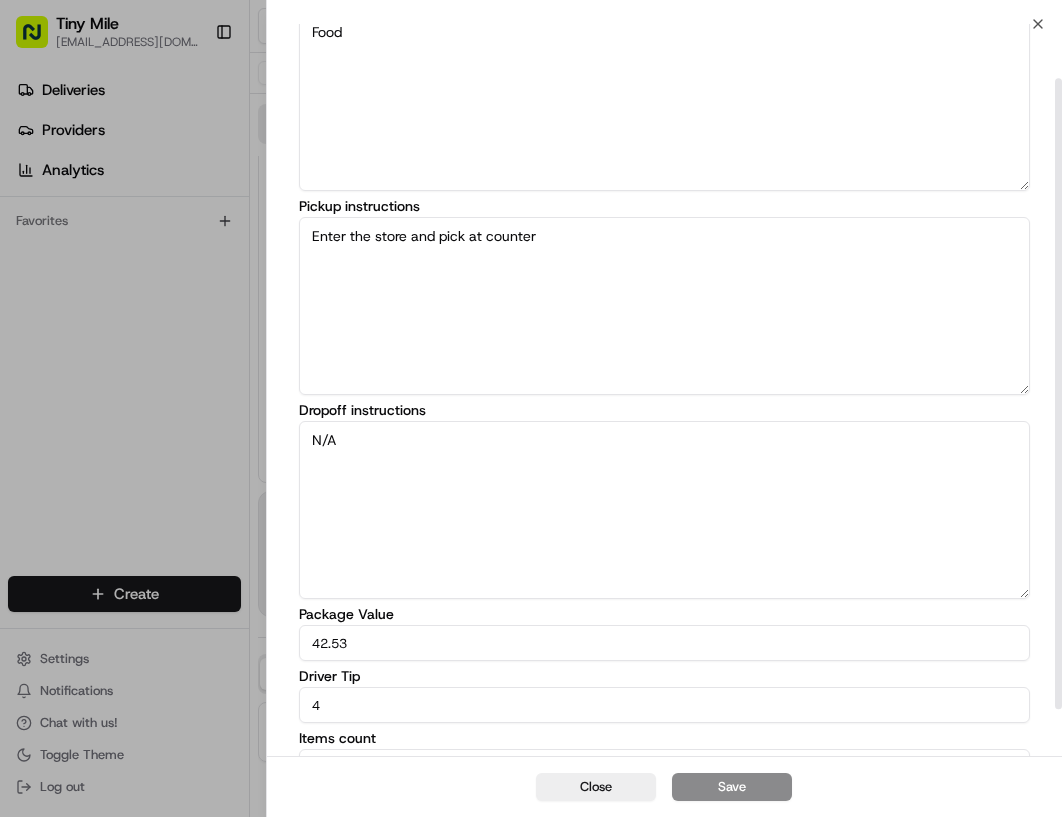 scroll, scrollTop: 117, scrollLeft: 0, axis: vertical 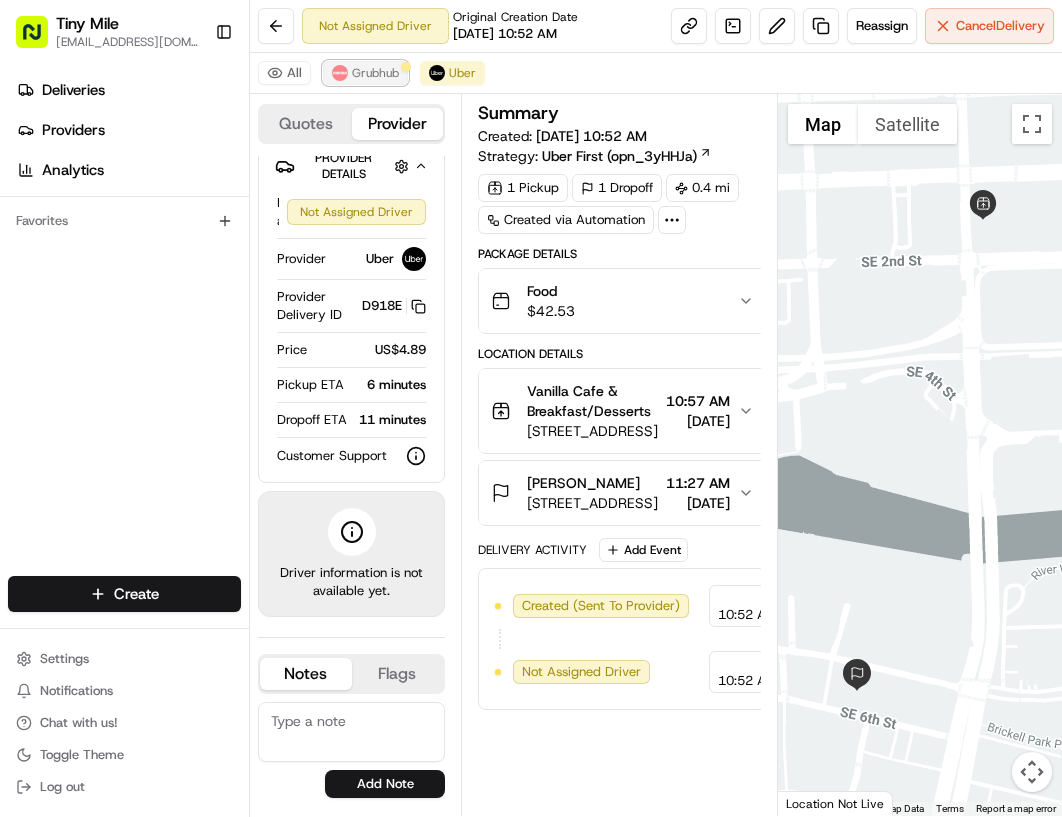 click on "Grubhub" at bounding box center [375, 73] 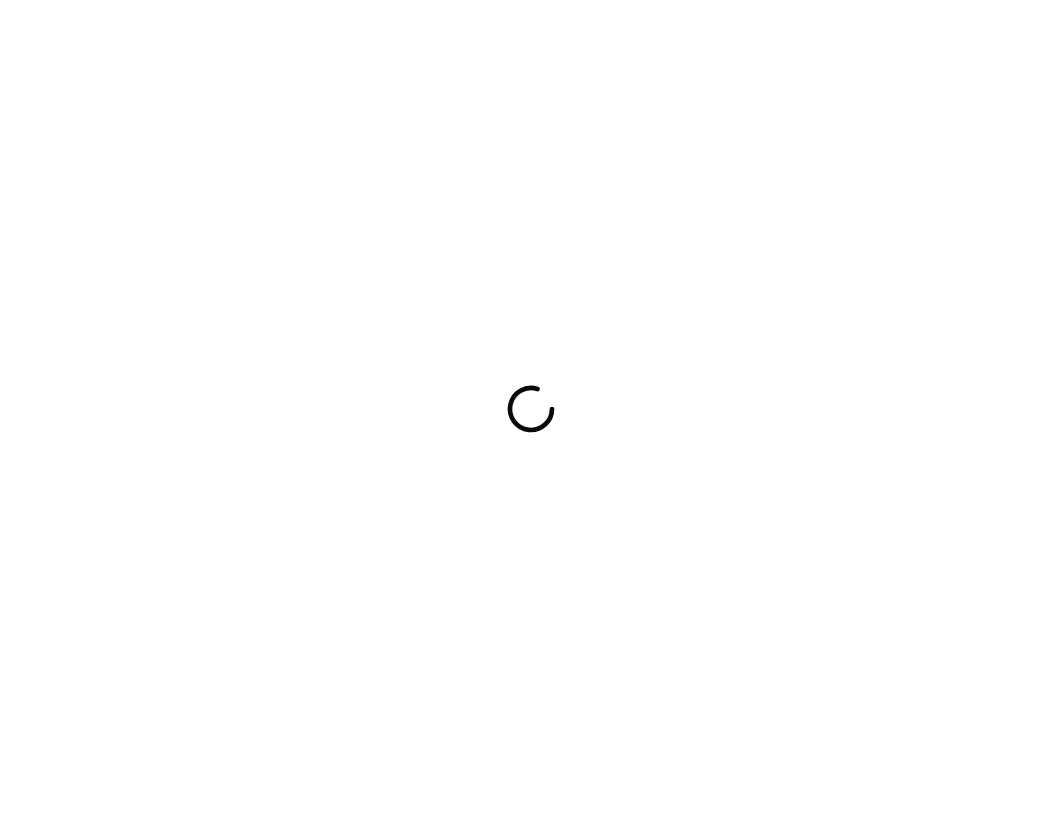 scroll, scrollTop: 0, scrollLeft: 0, axis: both 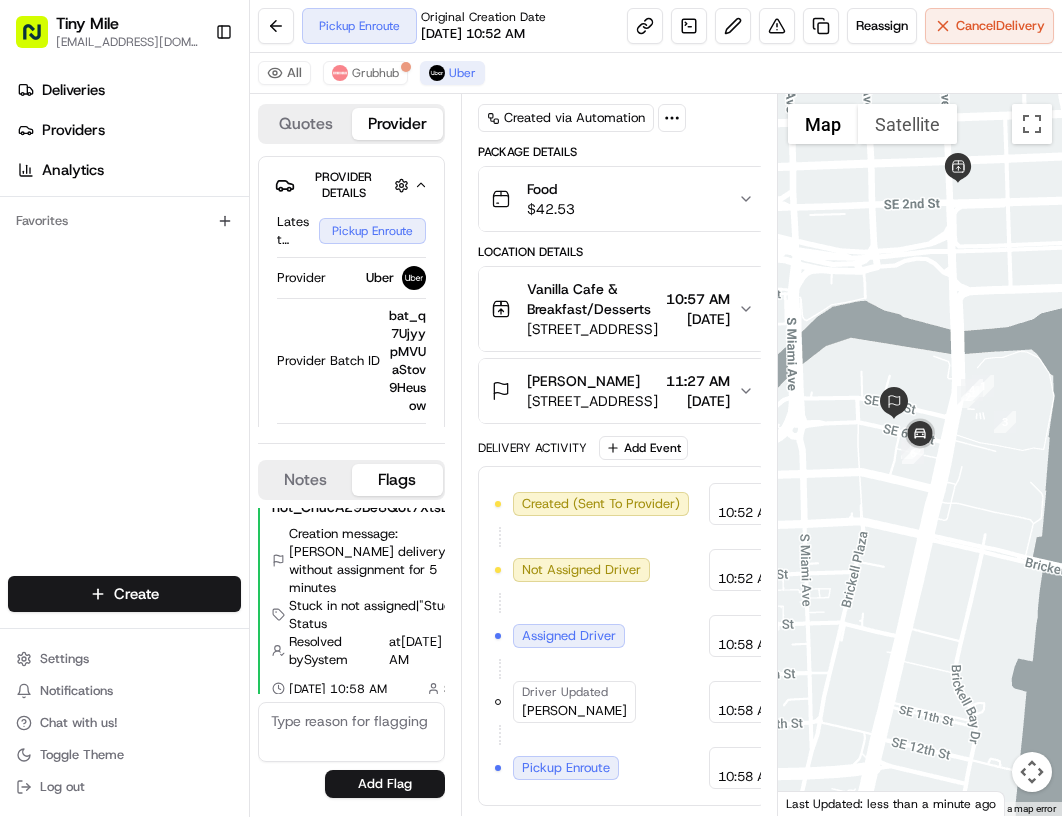click at bounding box center [920, 455] 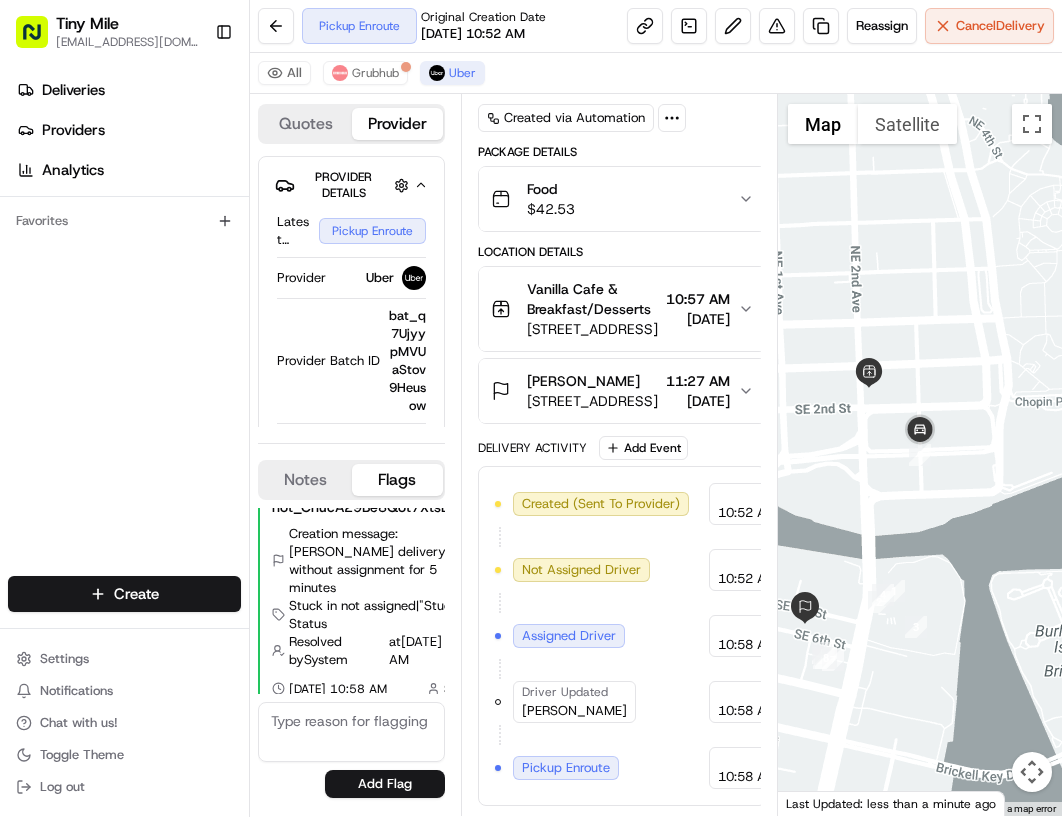 click at bounding box center (920, 455) 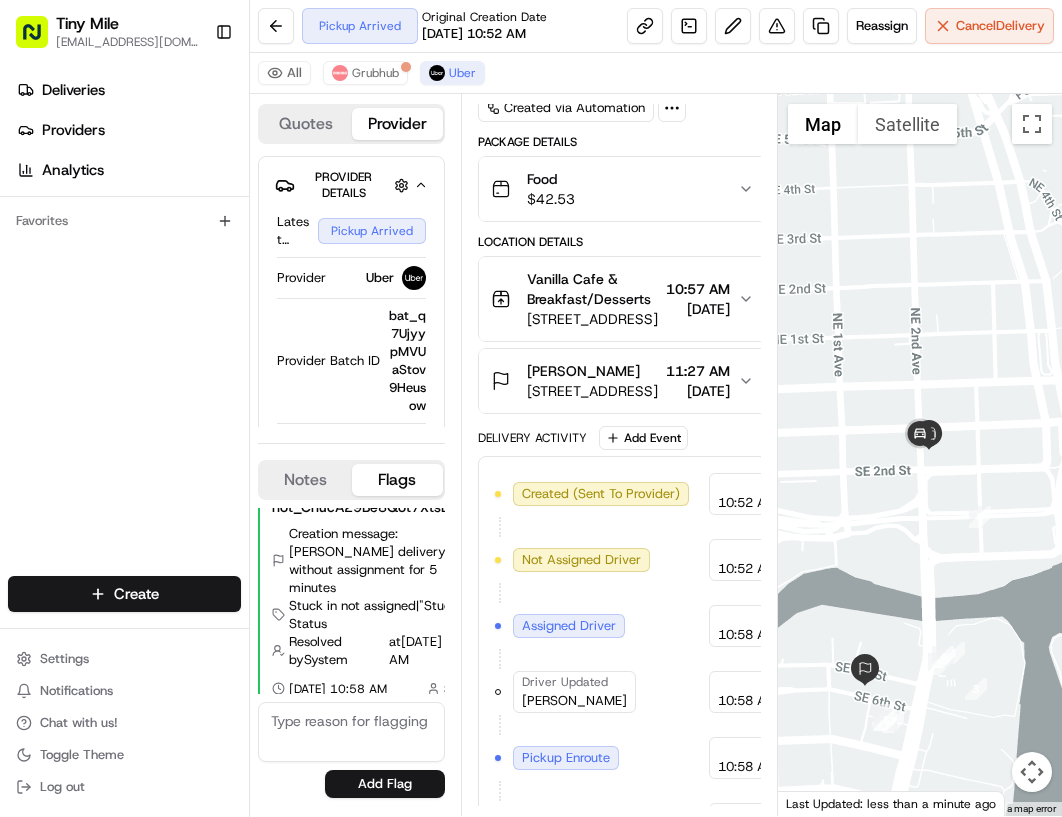 drag, startPoint x: 946, startPoint y: 78, endPoint x: 939, endPoint y: 45, distance: 33.734257 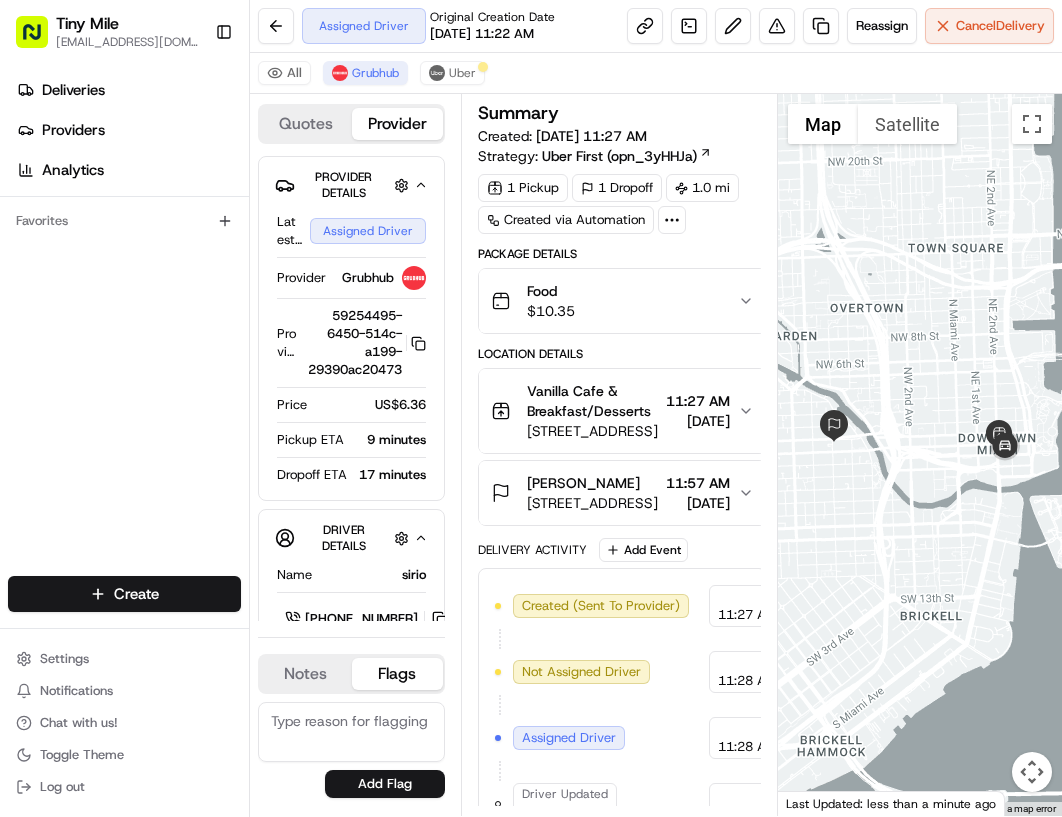 scroll, scrollTop: 0, scrollLeft: 0, axis: both 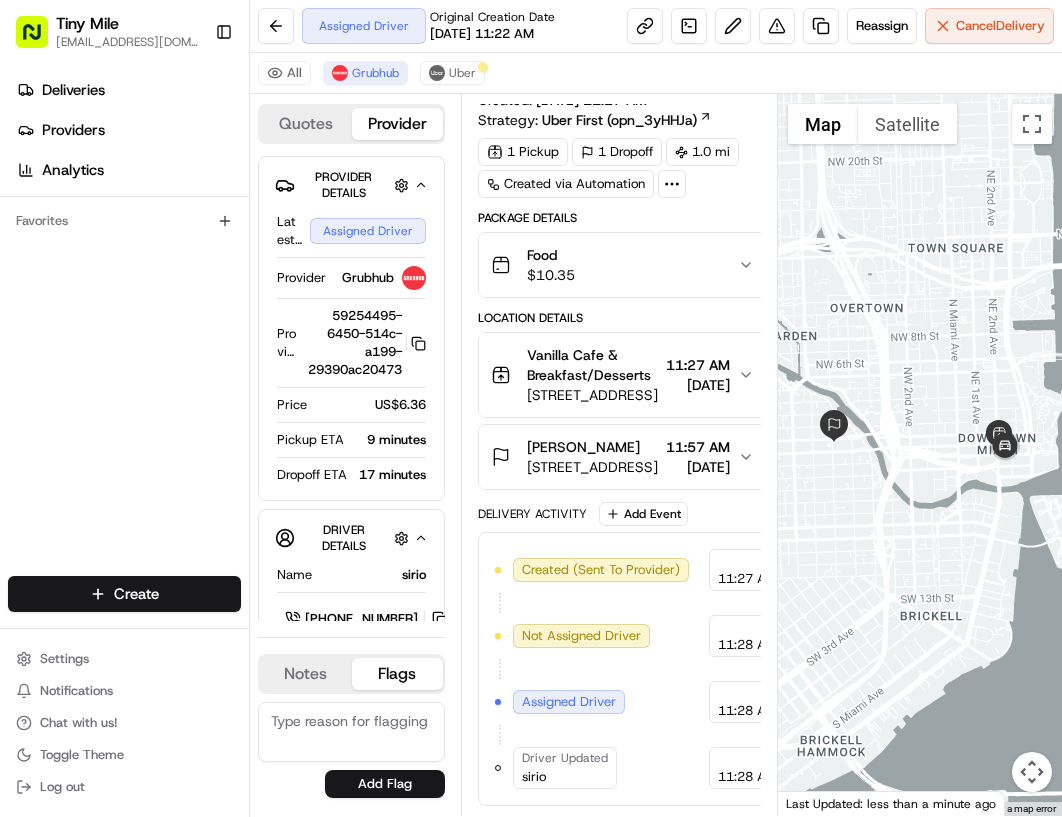 click at bounding box center (920, 455) 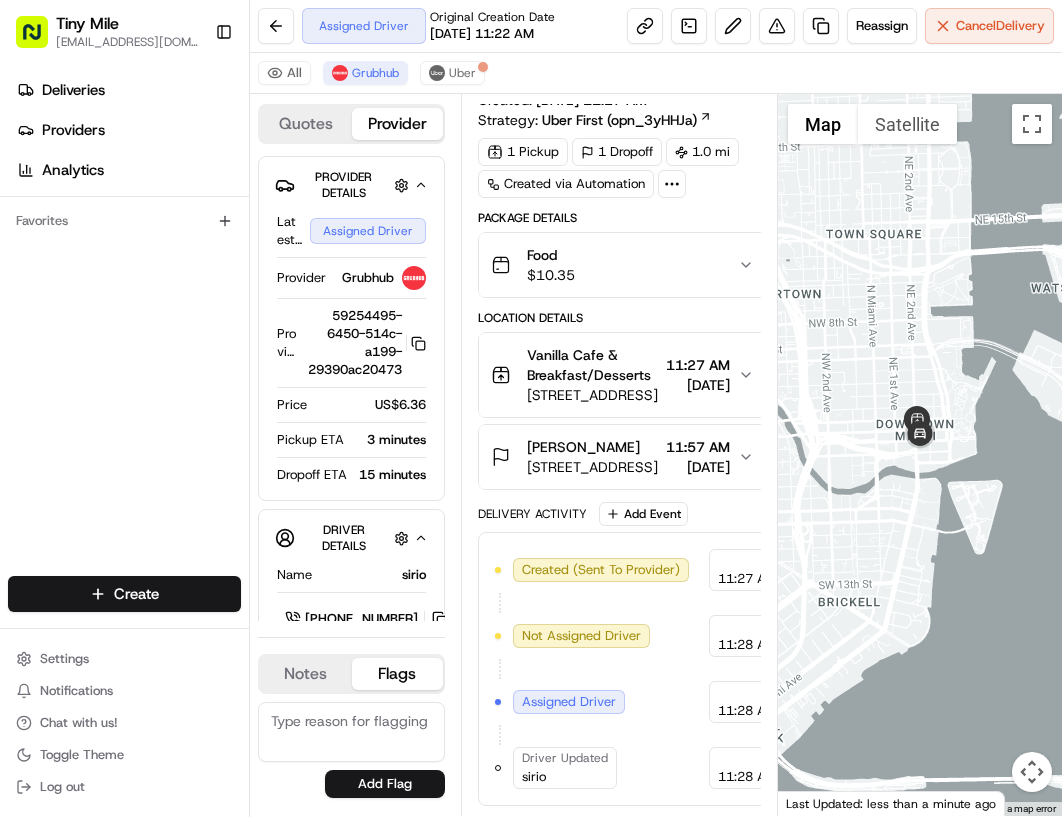 click on "All Grubhub Uber" at bounding box center [656, 73] 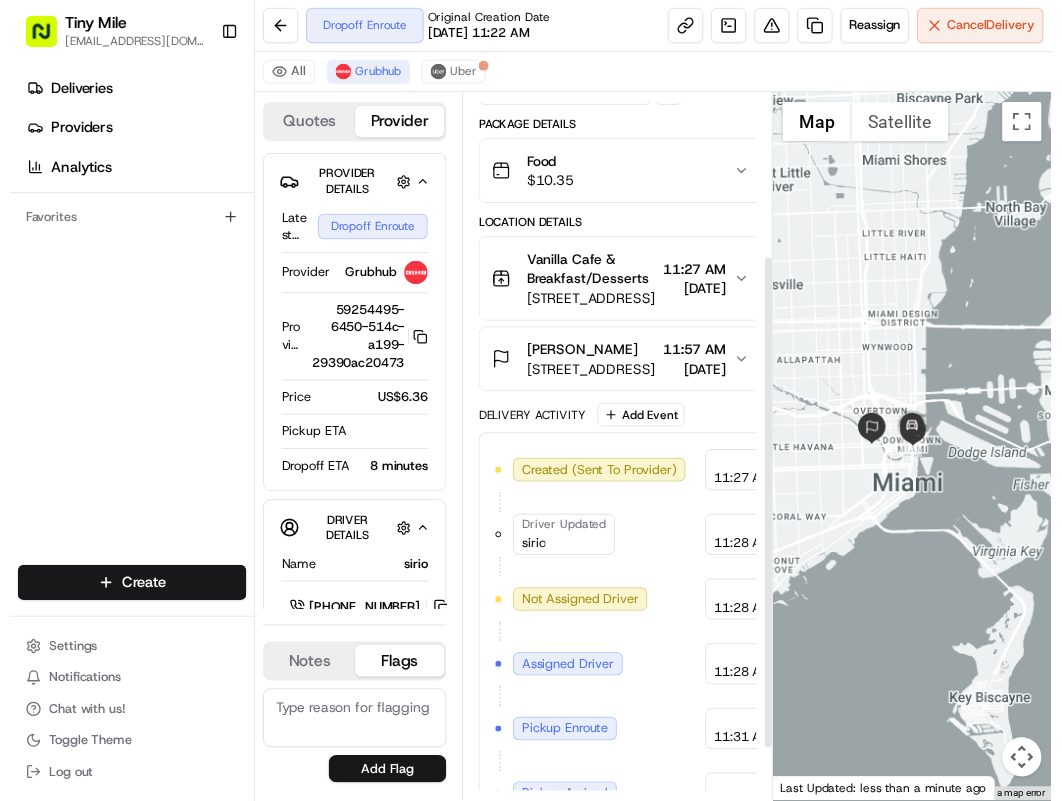 scroll, scrollTop: 313, scrollLeft: 0, axis: vertical 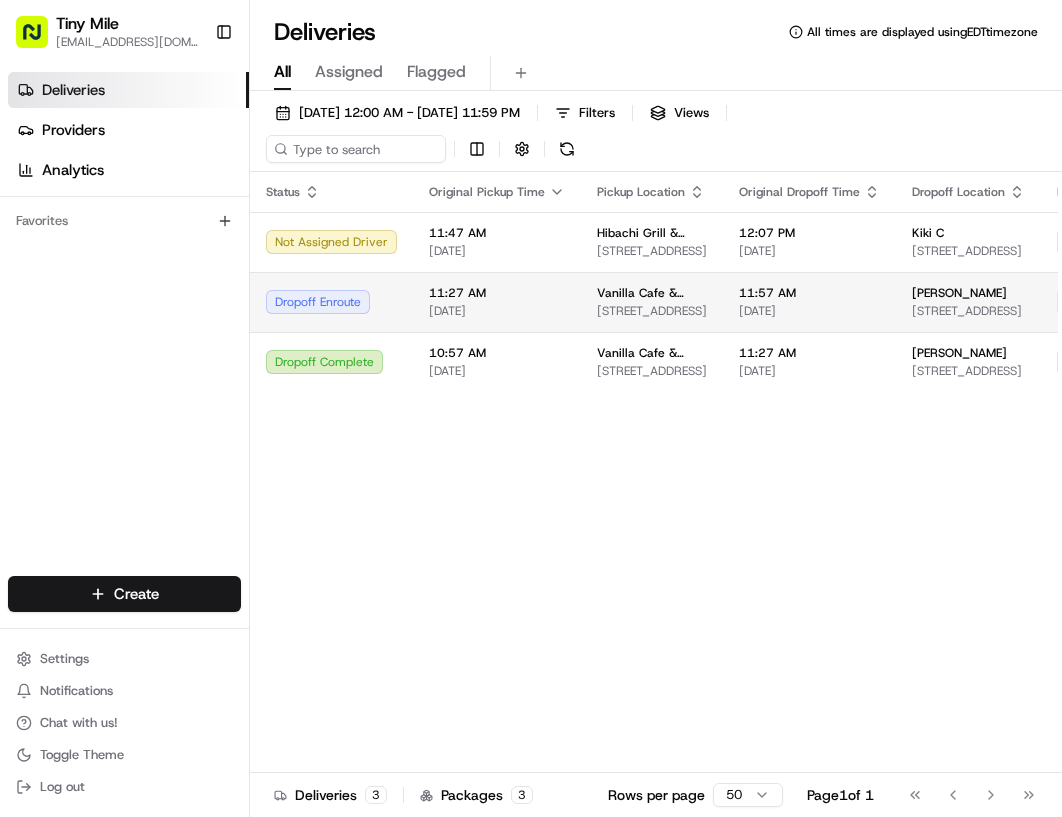 drag, startPoint x: 205, startPoint y: 328, endPoint x: 384, endPoint y: 294, distance: 182.20044 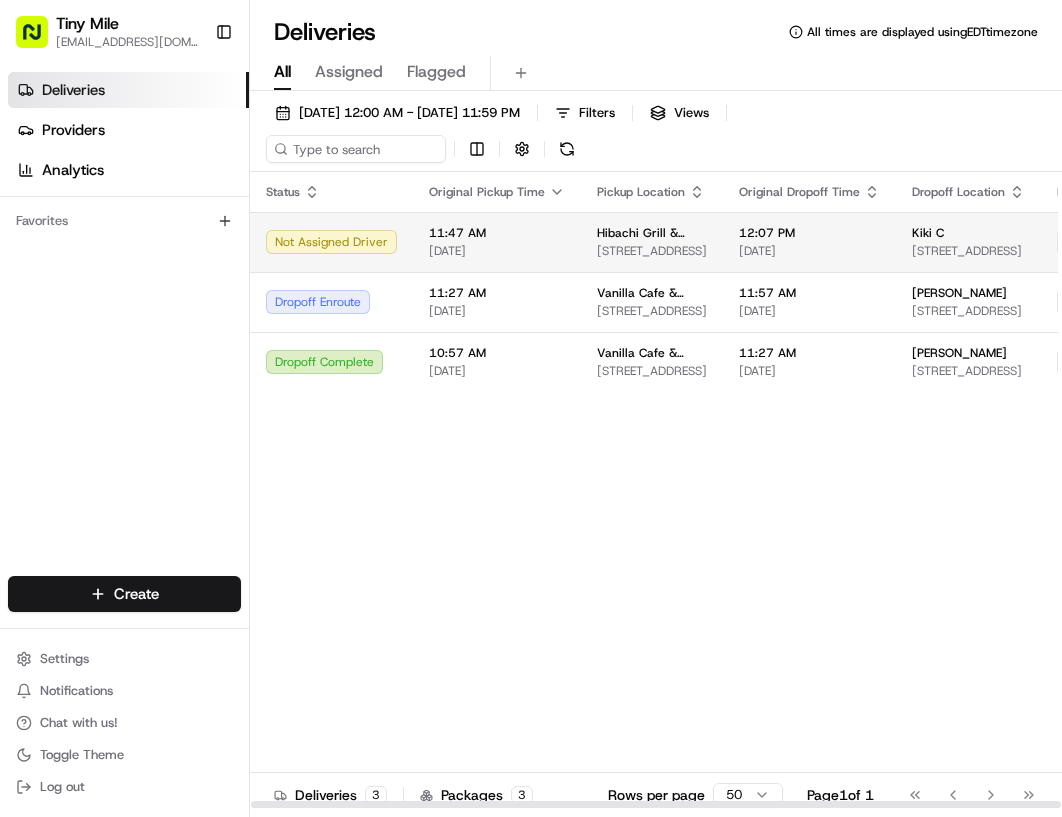 click on "Not Assigned Driver" at bounding box center [331, 242] 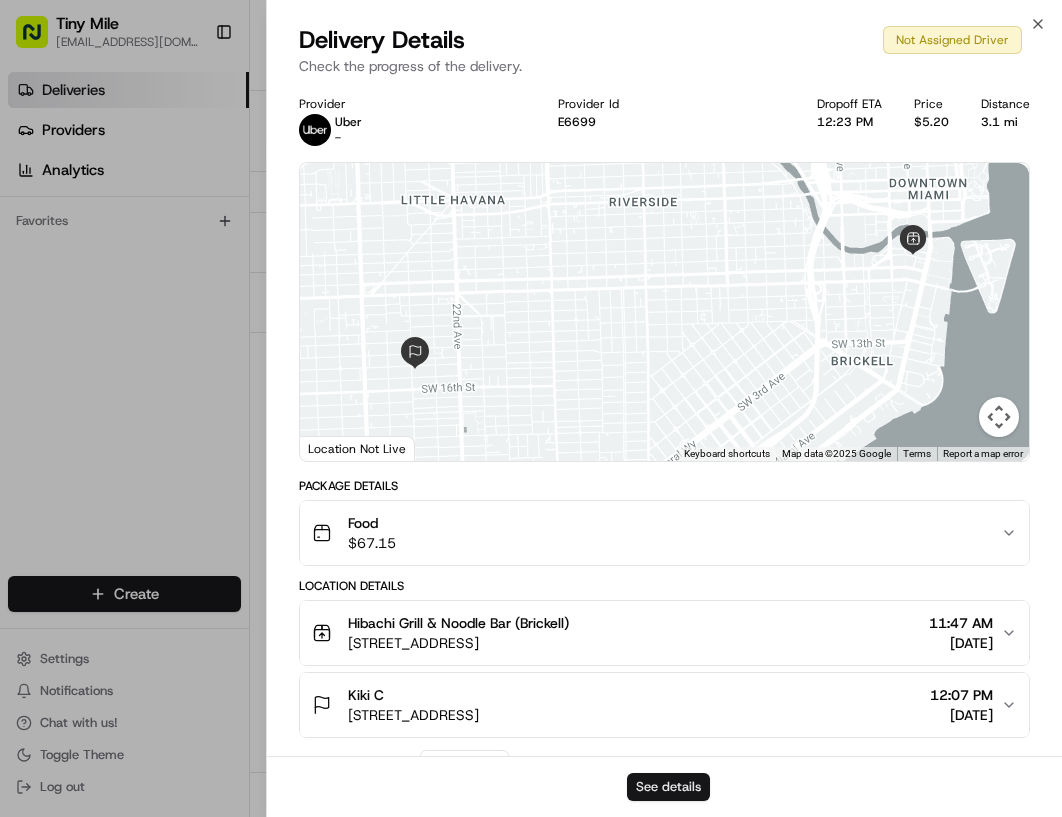 click on "See details" at bounding box center (668, 787) 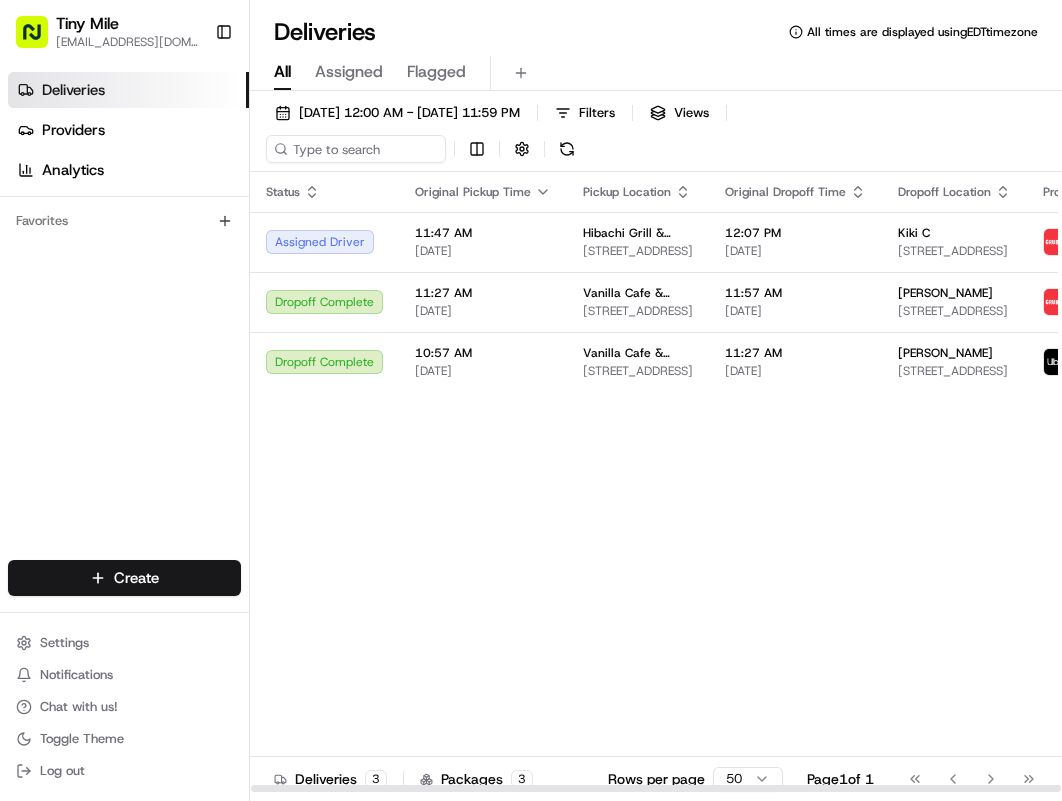 click on "Status Original Pickup Time Pickup Location Original Dropoff Time Dropoff Location Provider Action Assigned Driver 11:47 AM 07/13/2025 Hibachi Grill & Noodle Bar (Brickell) 35 SE 6th St, Miami, FL 33131, USA 12:07 PM 07/13/2025 Kiki C 2386 SW 14th St, Miami, FL 33145, USA Grubhub + 1 Pedro Dropoff Complete 11:27 AM 07/13/2025 Vanilla Cafe & Breakfast/Desserts 117 SE 2nd Ave, Miami, FL 33131, USA 11:57 AM 07/13/2025 Troy O 590 W Flagler St #703, Miami, FL 33130, USA Grubhub + 1 sirio Dropoff Complete 10:57 AM 07/13/2025 Vanilla Cafe & Breakfast/Desserts 117 SE 2nd Ave, Miami, FL 33131, USA 11:27 AM 07/13/2025 Ross H 55 SE 6th St APT 3008, Miami, FL 33131, USA Uber + 1 DAVID R." at bounding box center [755, 482] 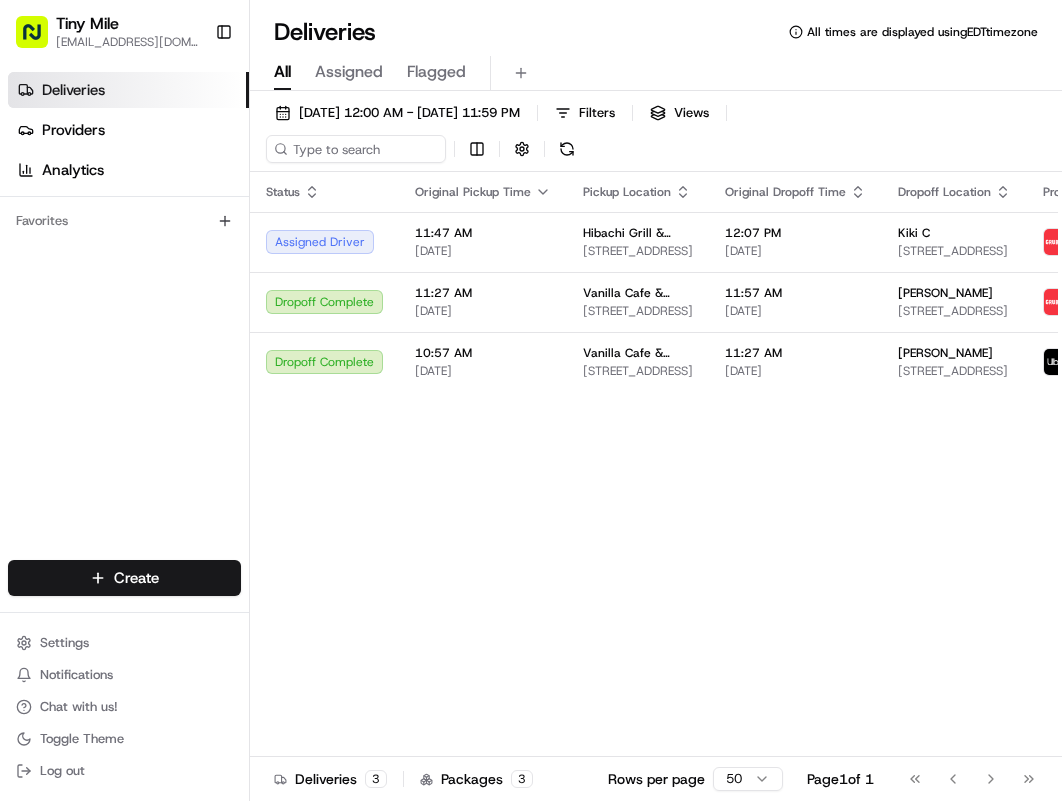 click on "All Assigned Flagged" at bounding box center (656, 73) 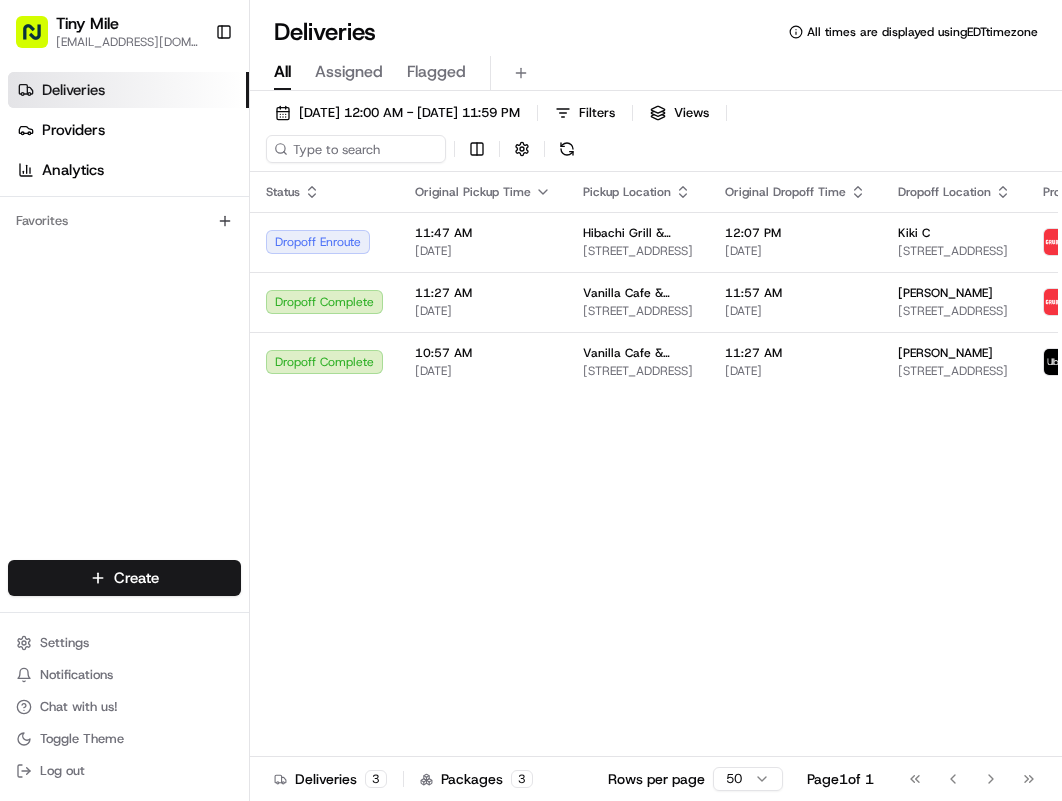 click on "Deliveries All times are displayed using  EDT  timezone" at bounding box center [656, 32] 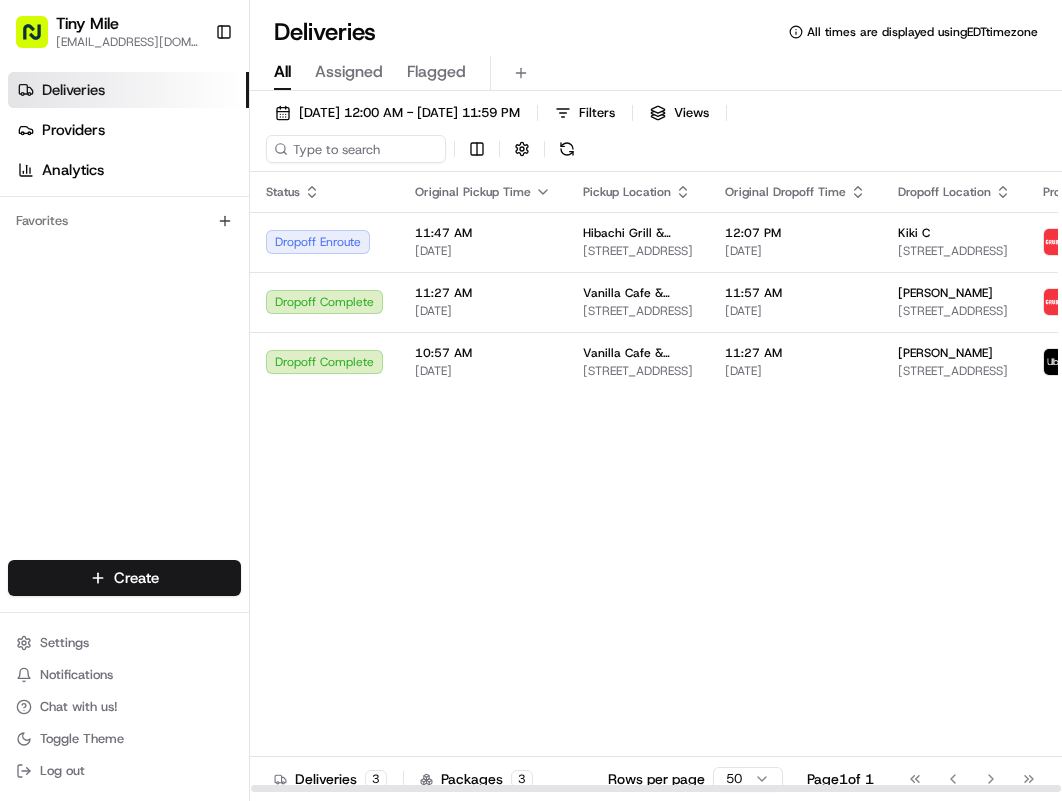 click on "Status Original Pickup Time Pickup Location Original Dropoff Time Dropoff Location Provider Action Dropoff Enroute 11:47 AM 07/13/2025 Hibachi Grill & Noodle Bar (Brickell) 35 SE 6th St, Miami, FL 33131, USA 12:07 PM 07/13/2025 Kiki C 2386 SW 14th St, Miami, FL 33145, USA Grubhub + 1 Pedro Dropoff Complete 11:27 AM 07/13/2025 Vanilla Cafe & Breakfast/Desserts 117 SE 2nd Ave, Miami, FL 33131, USA 11:57 AM 07/13/2025 Troy O 590 W Flagler St #703, Miami, FL 33130, USA Grubhub + 1 sirio Dropoff Complete 10:57 AM 07/13/2025 Vanilla Cafe & Breakfast/Desserts 117 SE 2nd Ave, Miami, FL 33131, USA 11:27 AM 07/13/2025 Ross H 55 SE 6th St APT 3008, Miami, FL 33131, USA Uber + 1 DAVID R." at bounding box center [755, 482] 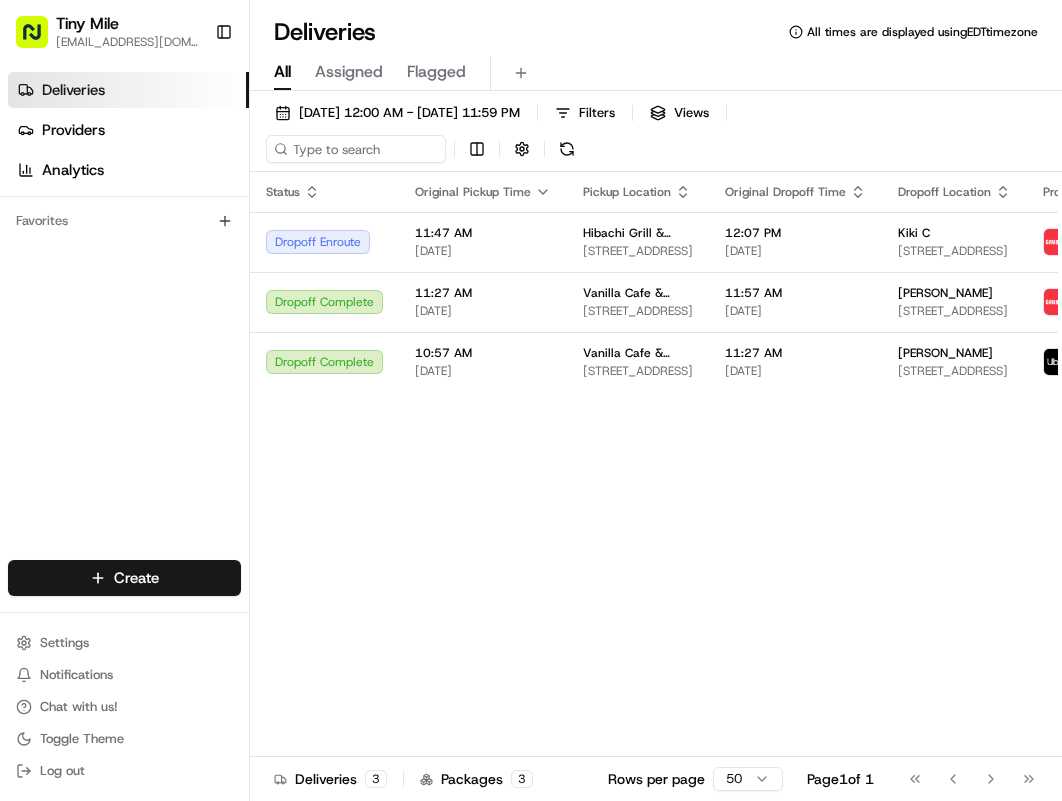 click on "All Assigned Flagged" at bounding box center (656, 73) 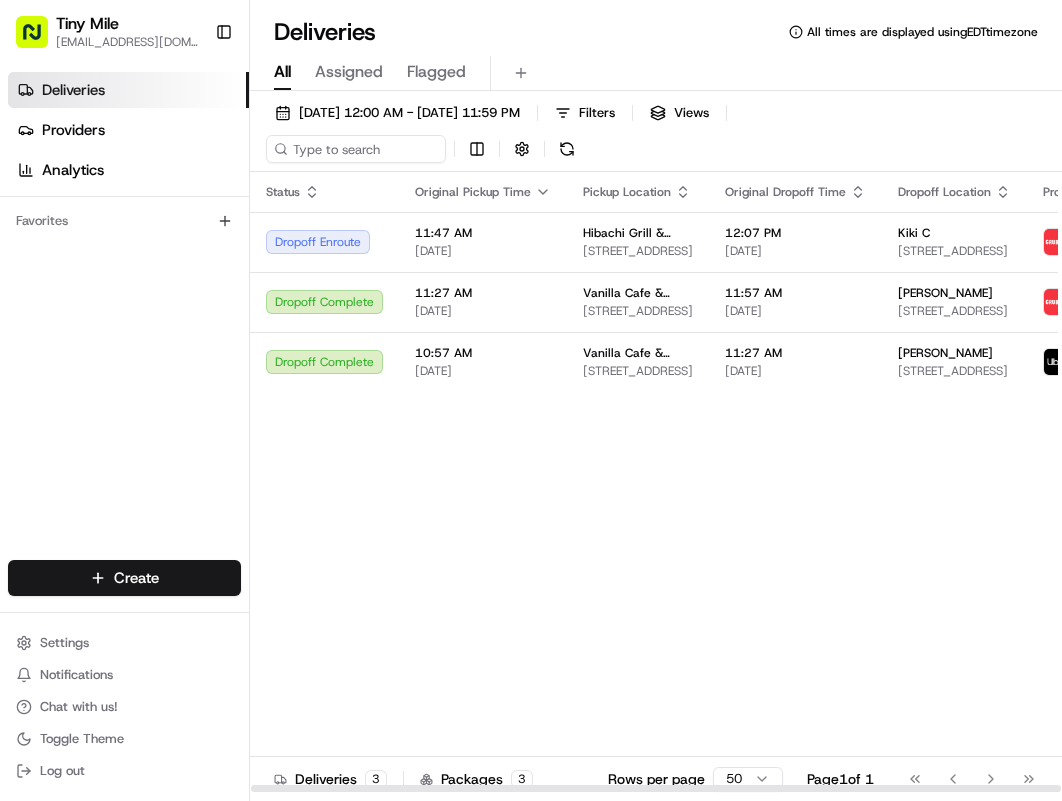 click on "Status Original Pickup Time Pickup Location Original Dropoff Time Dropoff Location Provider Action Dropoff Enroute 11:47 AM 07/13/2025 Hibachi Grill & Noodle Bar (Brickell) 35 SE 6th St, Miami, FL 33131, USA 12:07 PM 07/13/2025 Kiki C 2386 SW 14th St, Miami, FL 33145, USA Grubhub + 1 Pedro Dropoff Complete 11:27 AM 07/13/2025 Vanilla Cafe & Breakfast/Desserts 117 SE 2nd Ave, Miami, FL 33131, USA 11:57 AM 07/13/2025 Troy O 590 W Flagler St #703, Miami, FL 33130, USA Grubhub + 1 sirio Dropoff Complete 10:57 AM 07/13/2025 Vanilla Cafe & Breakfast/Desserts 117 SE 2nd Ave, Miami, FL 33131, USA 11:27 AM 07/13/2025 Ross H 55 SE 6th St APT 3008, Miami, FL 33131, USA Uber + 1 DAVID R." at bounding box center [755, 482] 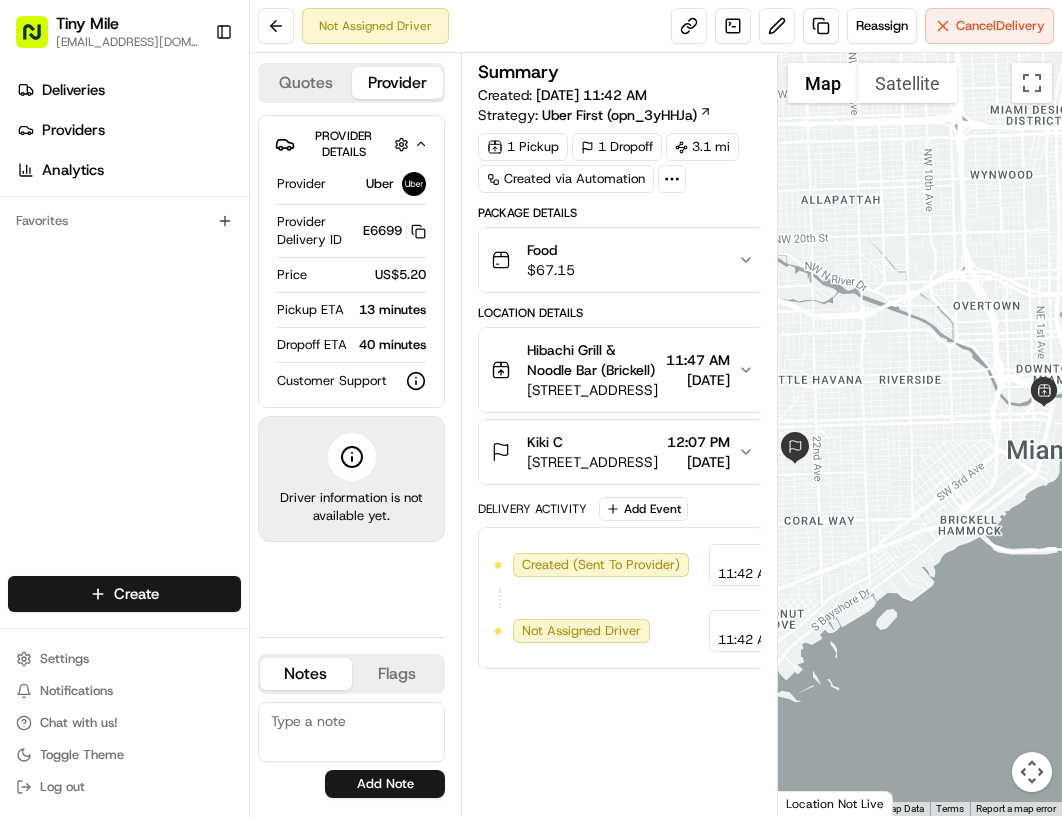 scroll, scrollTop: 0, scrollLeft: 0, axis: both 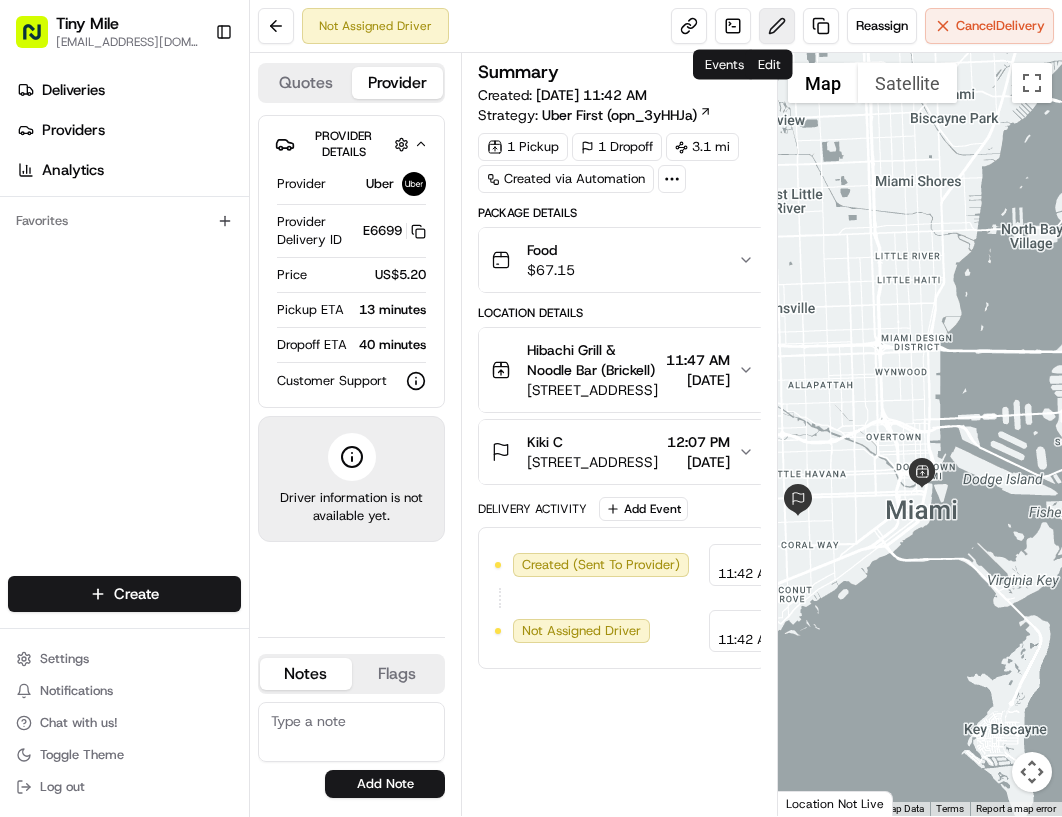 click at bounding box center (777, 26) 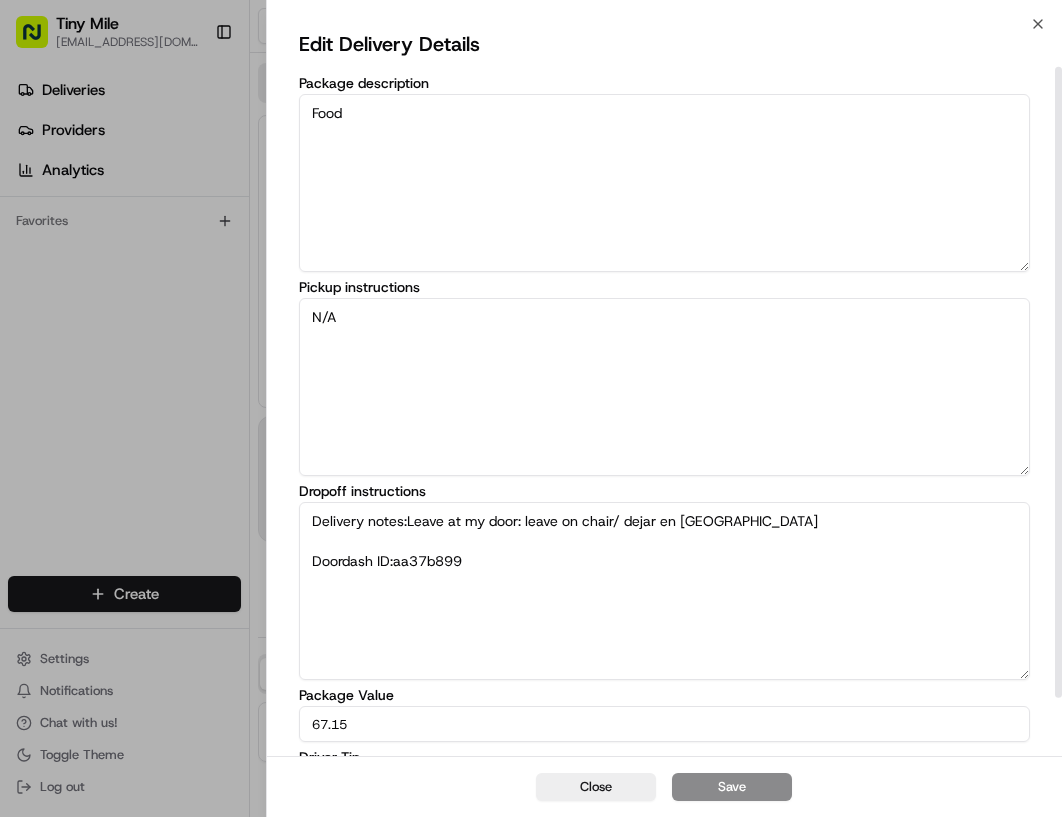 scroll, scrollTop: 117, scrollLeft: 0, axis: vertical 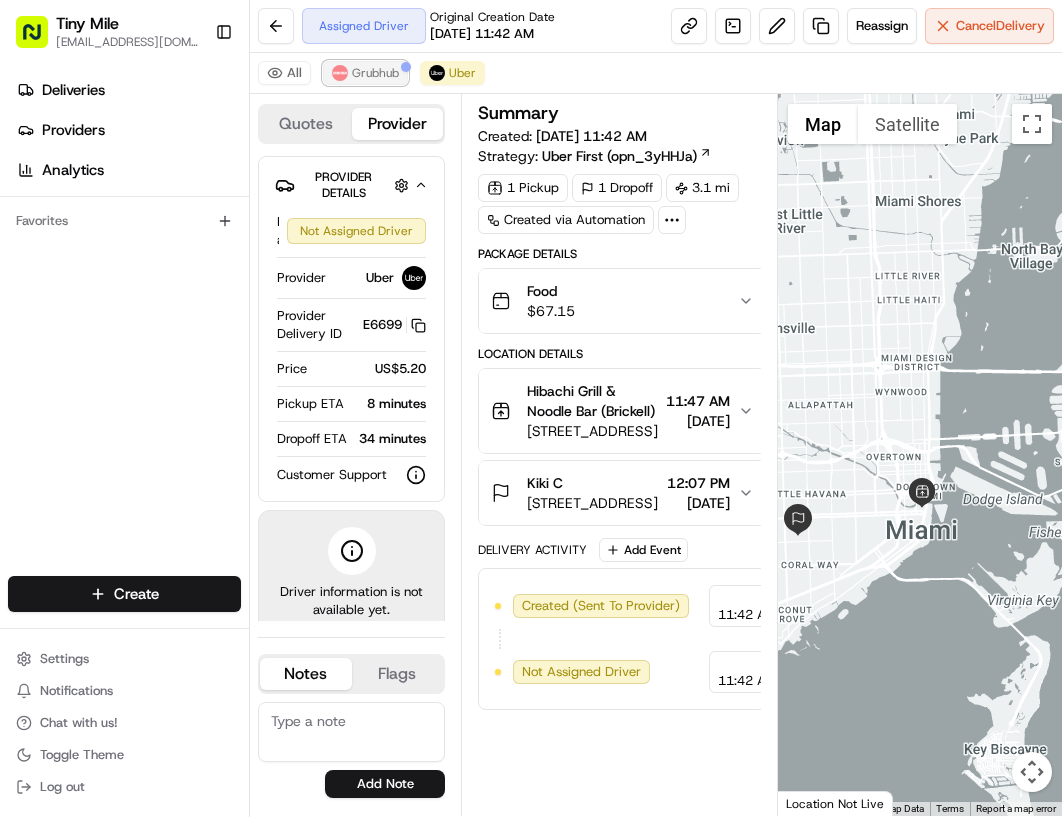 click on "Grubhub" at bounding box center (375, 73) 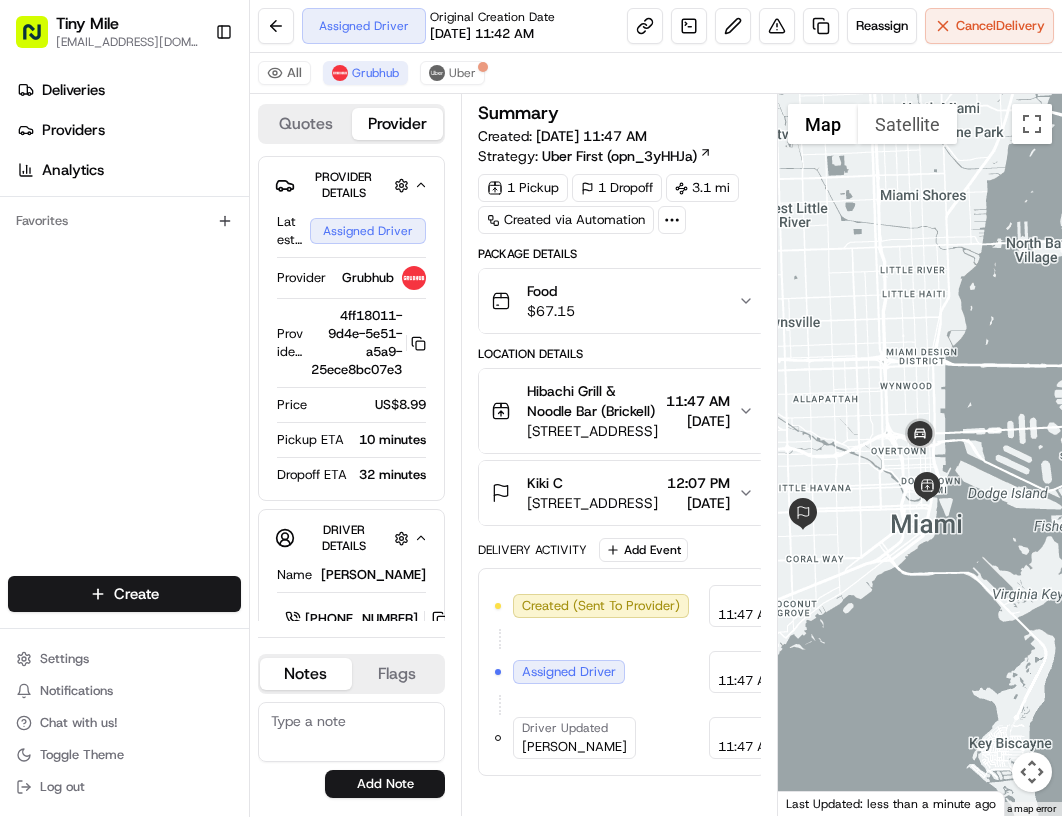 click on "All Grubhub Uber" at bounding box center [656, 73] 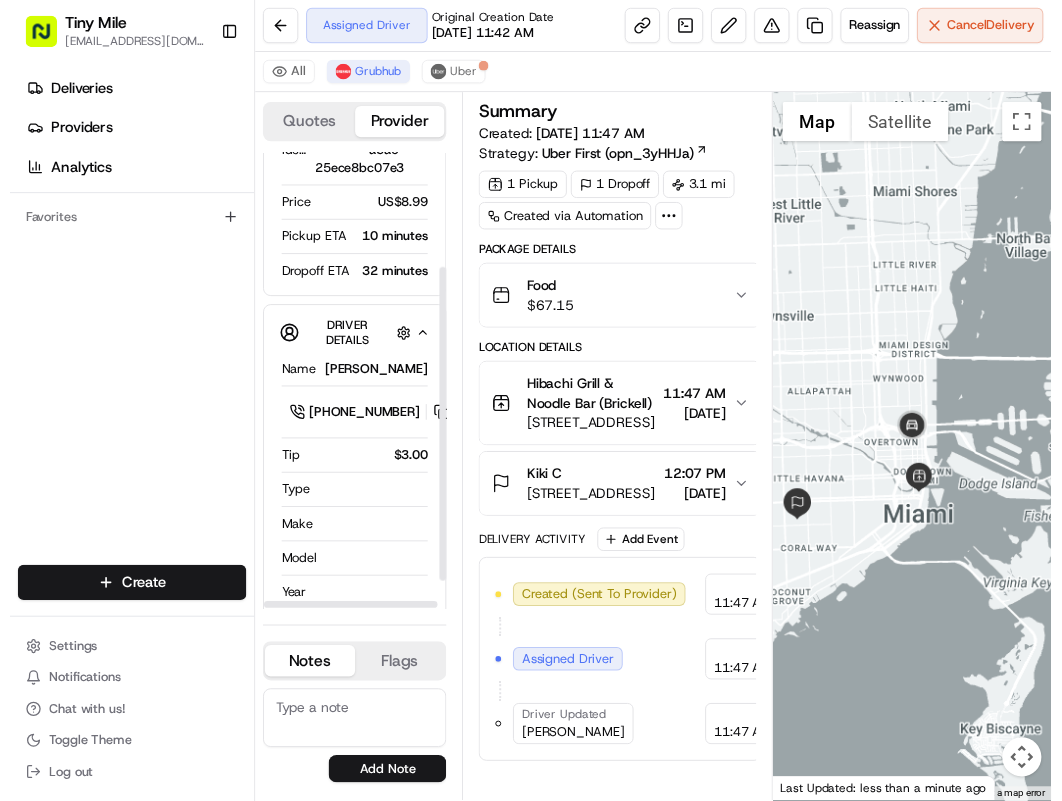 scroll, scrollTop: 213, scrollLeft: 0, axis: vertical 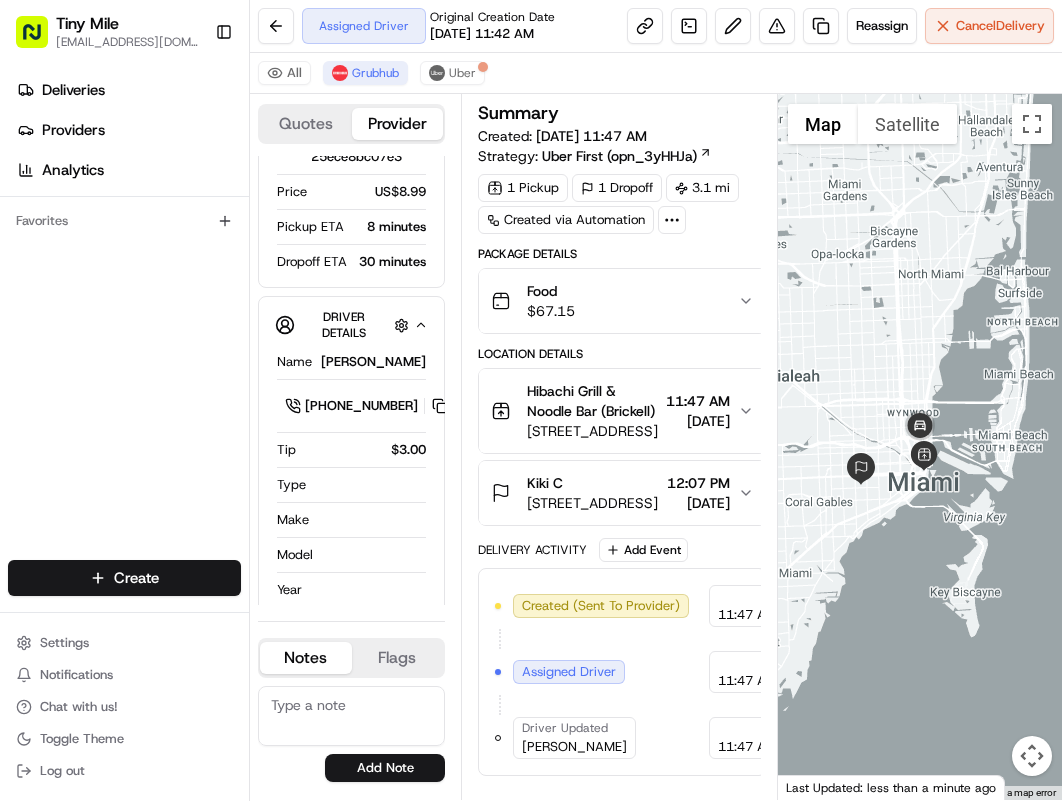 click at bounding box center [920, 447] 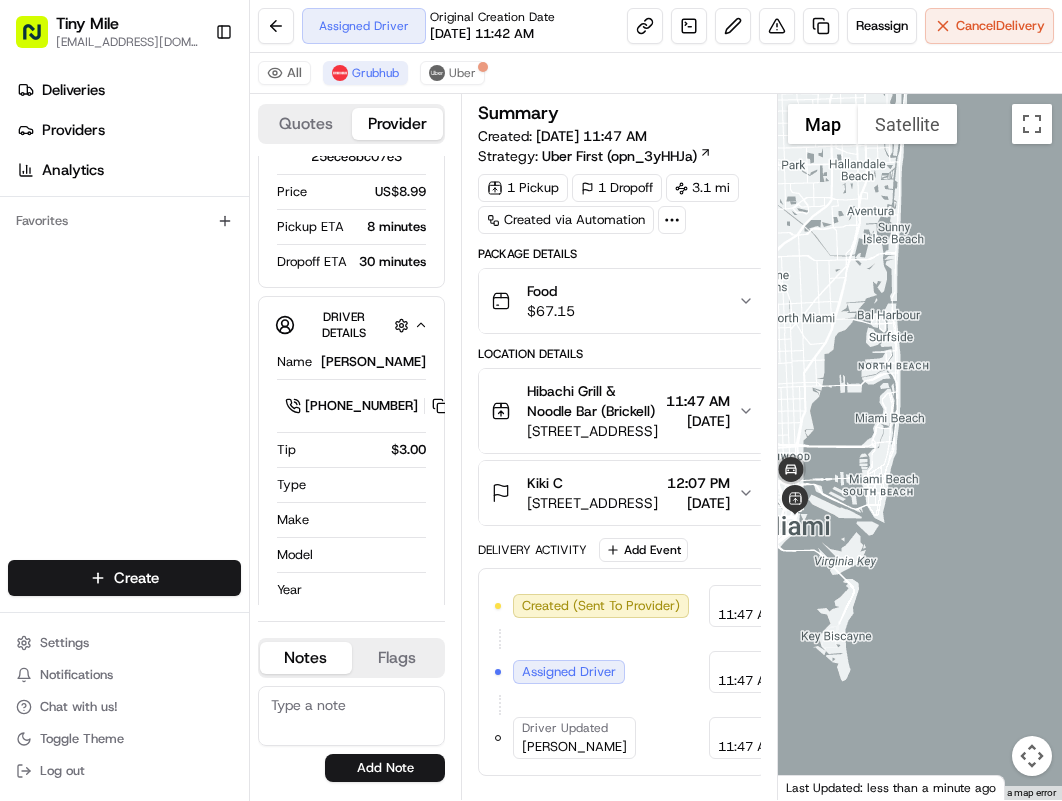 drag, startPoint x: 940, startPoint y: 279, endPoint x: 1071, endPoint y: 745, distance: 484.06302 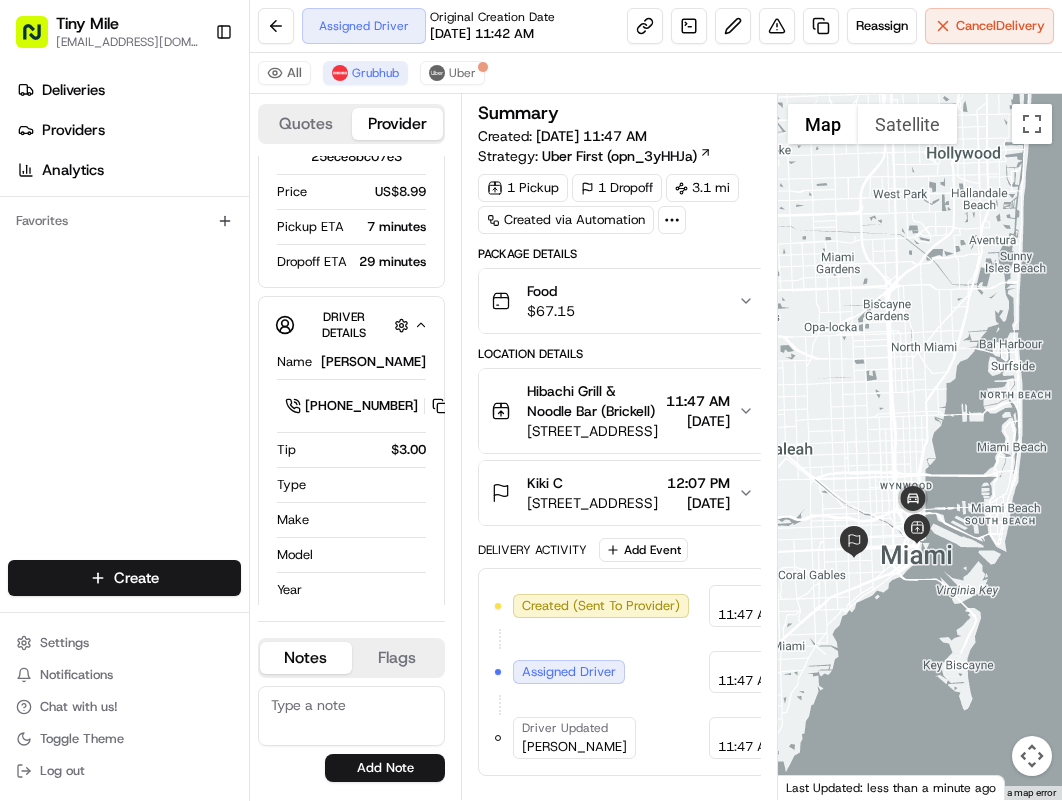 drag, startPoint x: 865, startPoint y: 550, endPoint x: 984, endPoint y: 436, distance: 164.79381 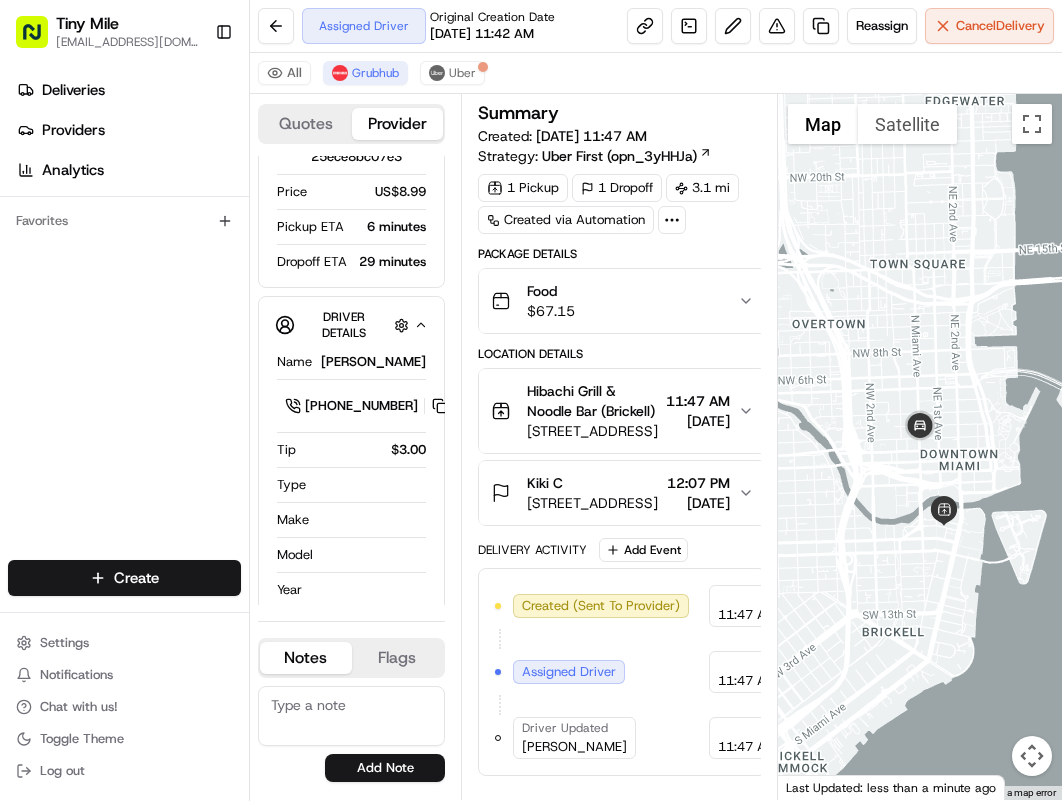 click at bounding box center (920, 447) 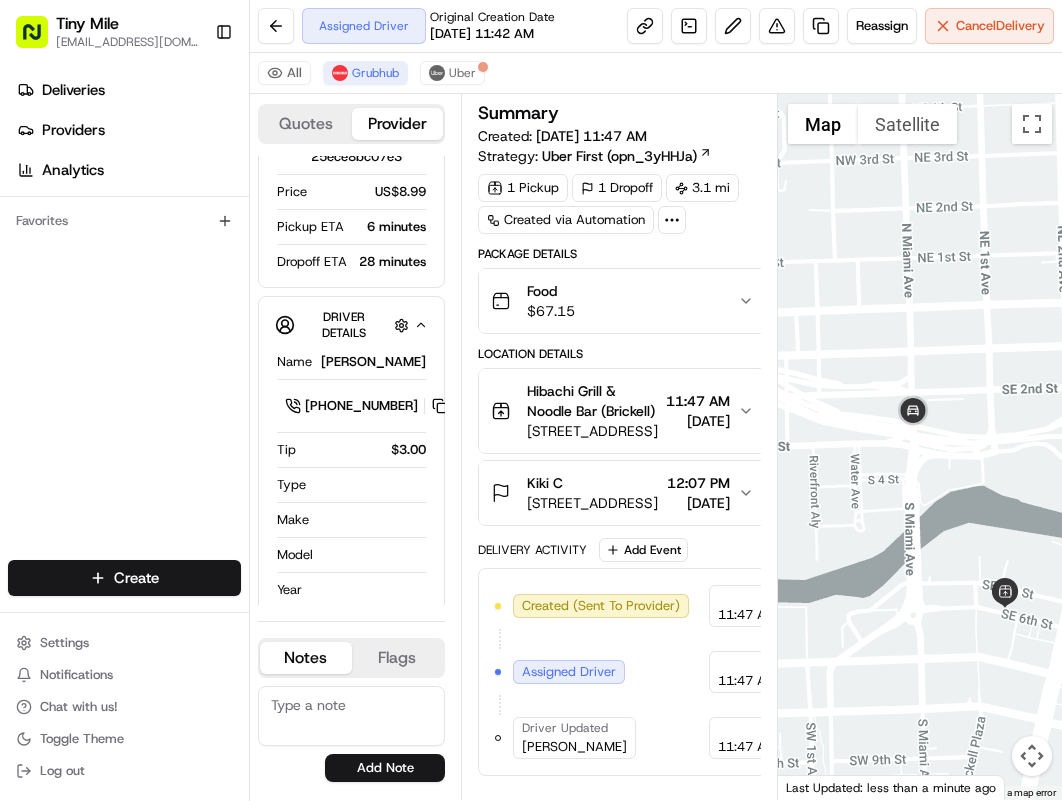 drag, startPoint x: 883, startPoint y: 442, endPoint x: 873, endPoint y: 423, distance: 21.470911 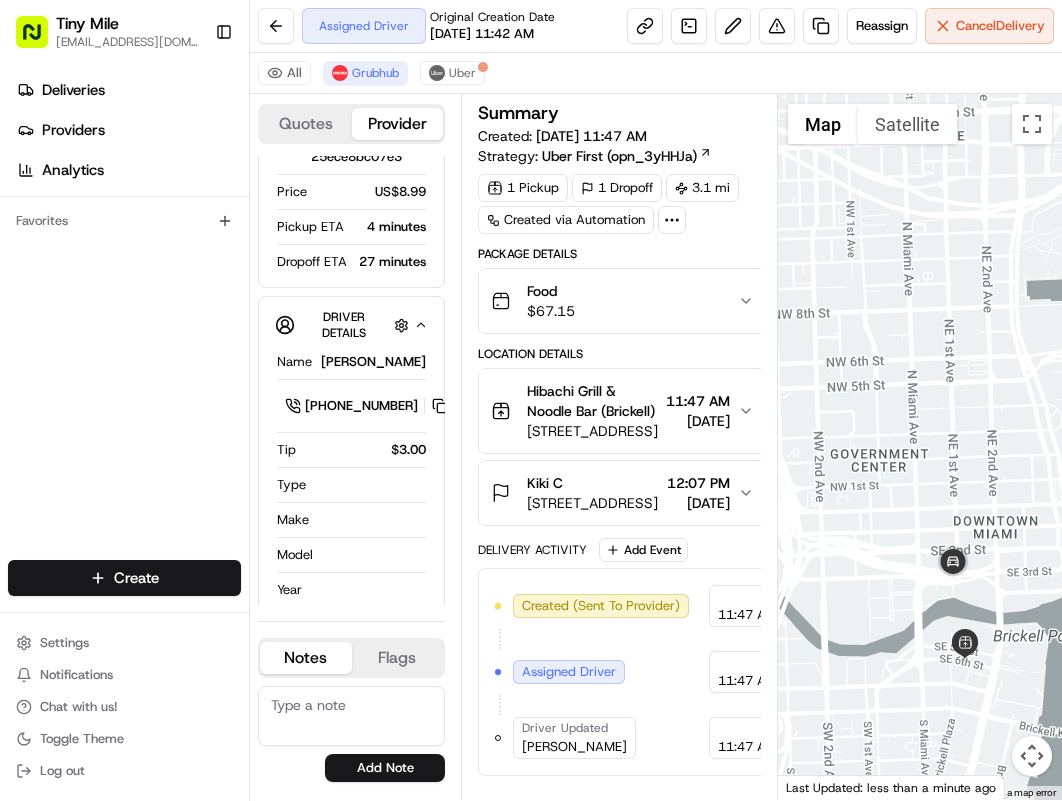 drag, startPoint x: 913, startPoint y: 618, endPoint x: 907, endPoint y: 379, distance: 239.0753 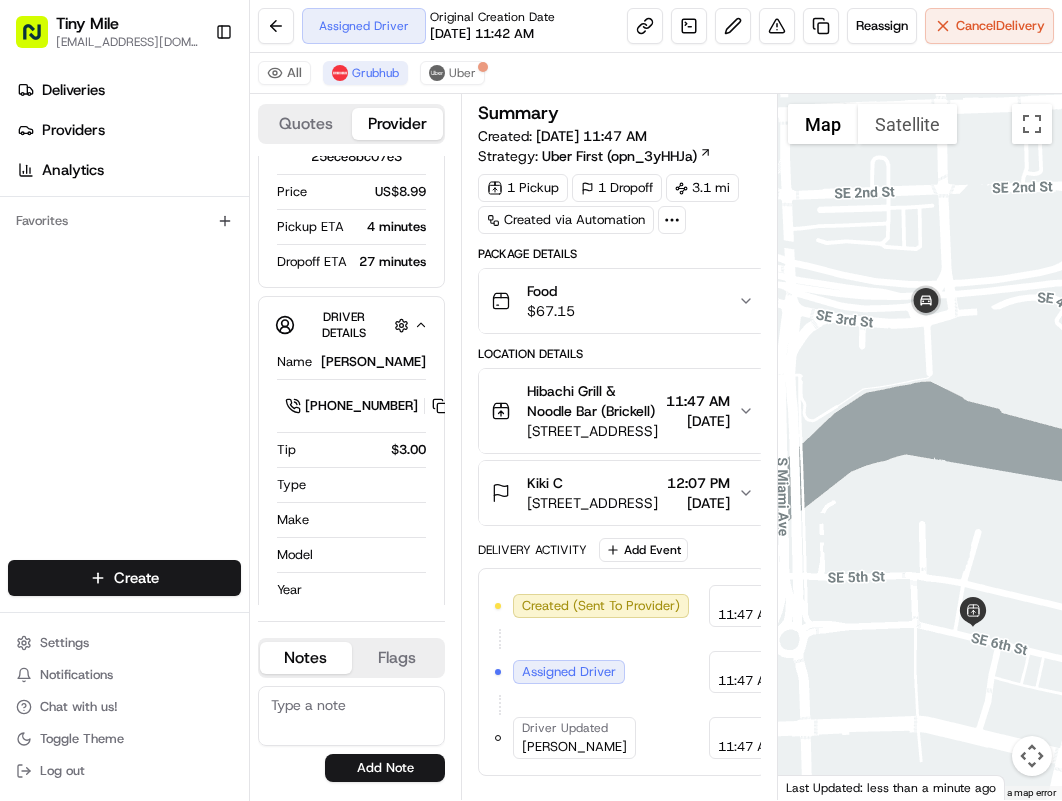 drag, startPoint x: 976, startPoint y: 744, endPoint x: 855, endPoint y: 340, distance: 421.73096 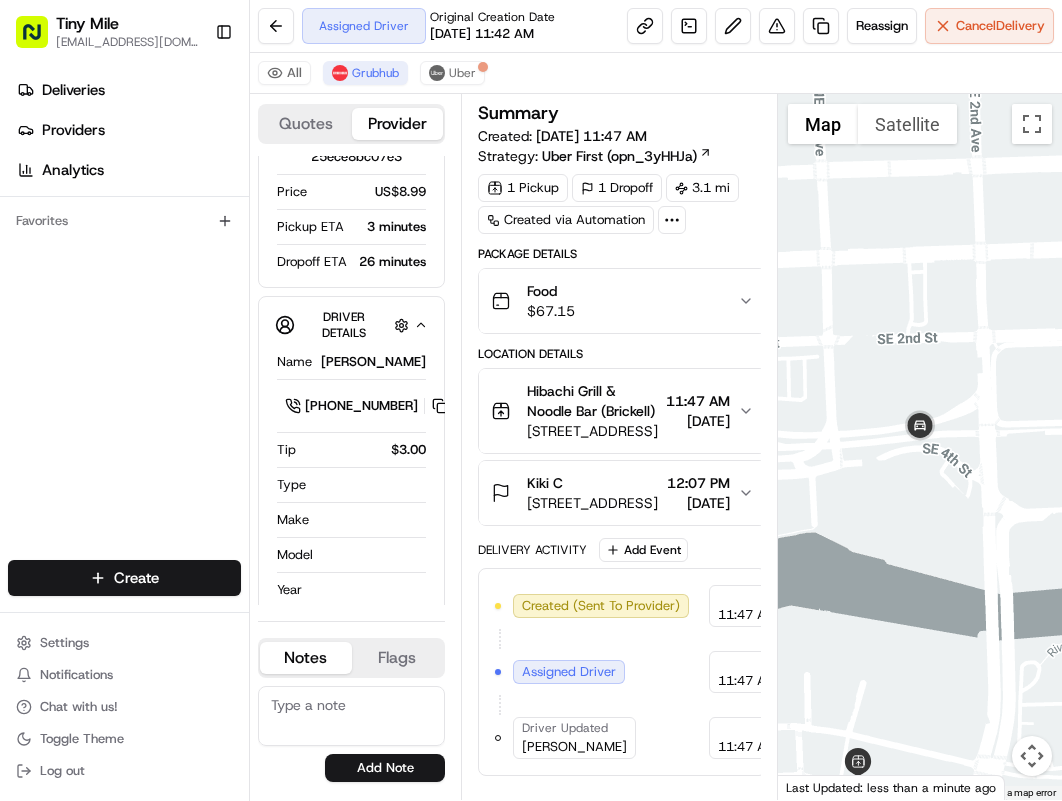 click on "All Grubhub Uber" at bounding box center [656, 73] 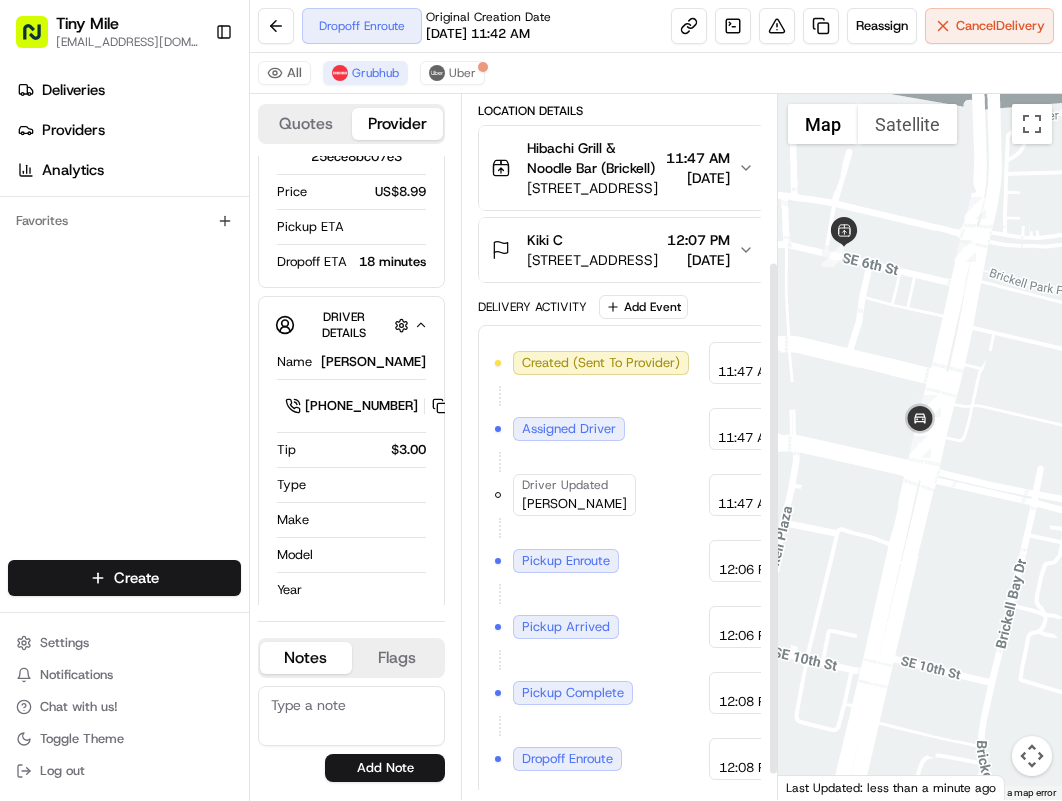 scroll, scrollTop: 262, scrollLeft: 0, axis: vertical 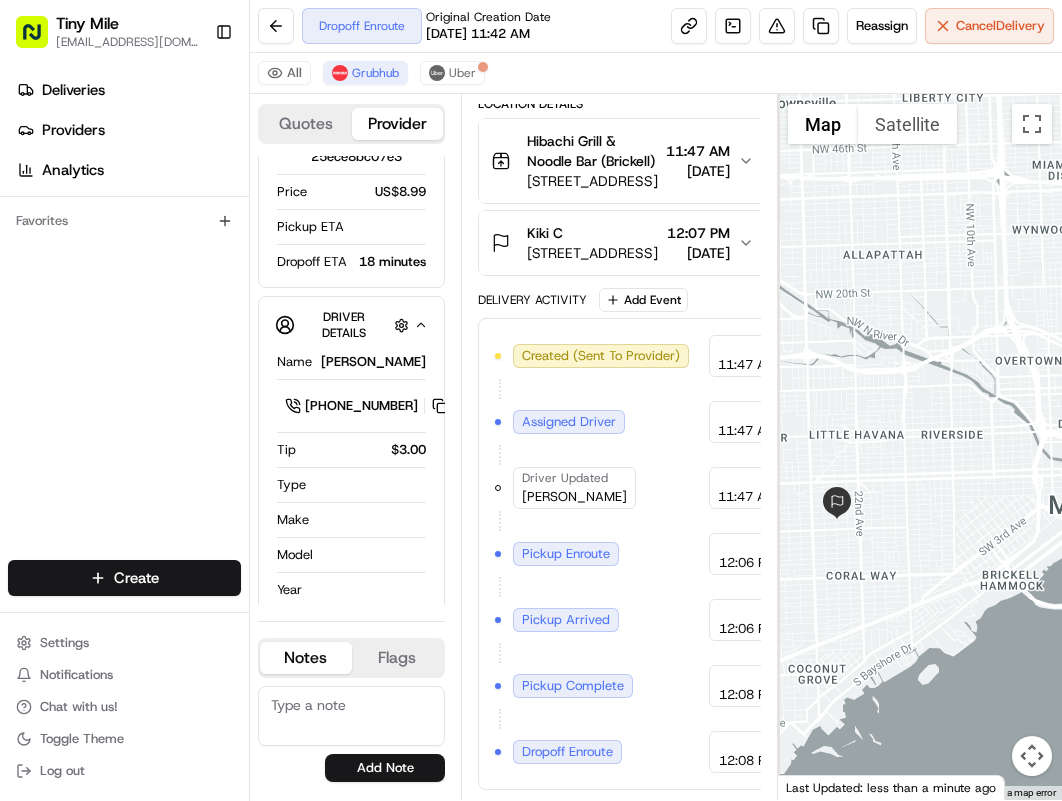 drag, startPoint x: 849, startPoint y: 580, endPoint x: 930, endPoint y: 580, distance: 81 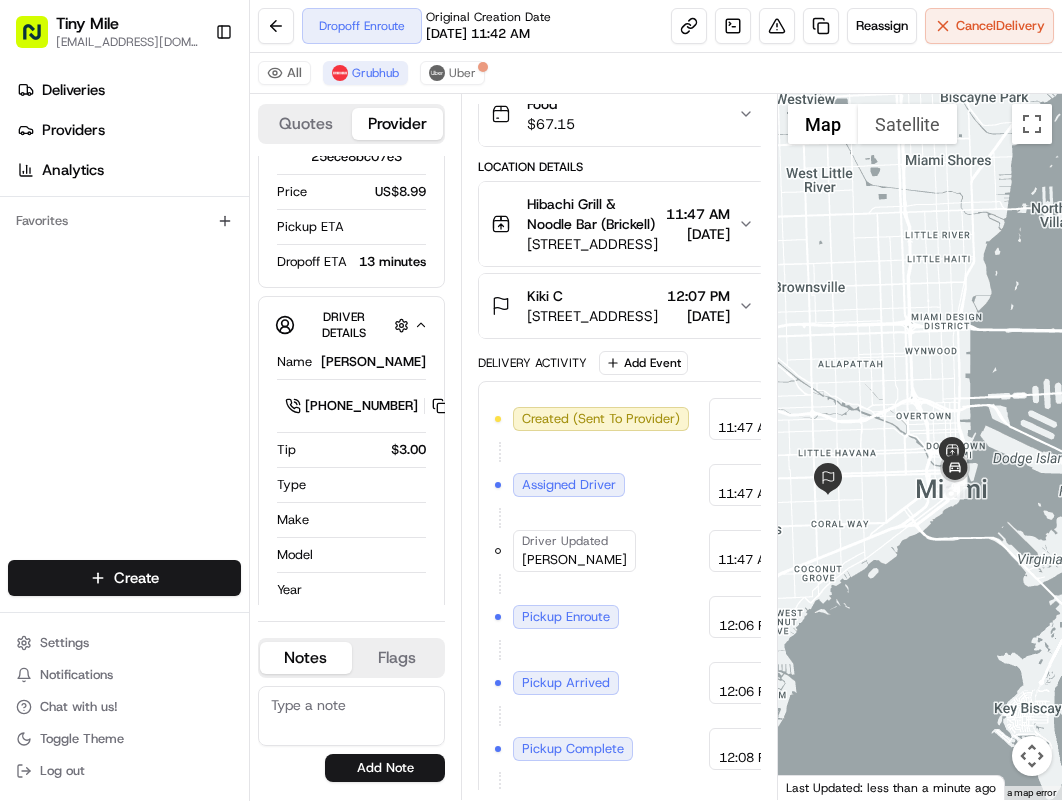 scroll, scrollTop: 112, scrollLeft: 0, axis: vertical 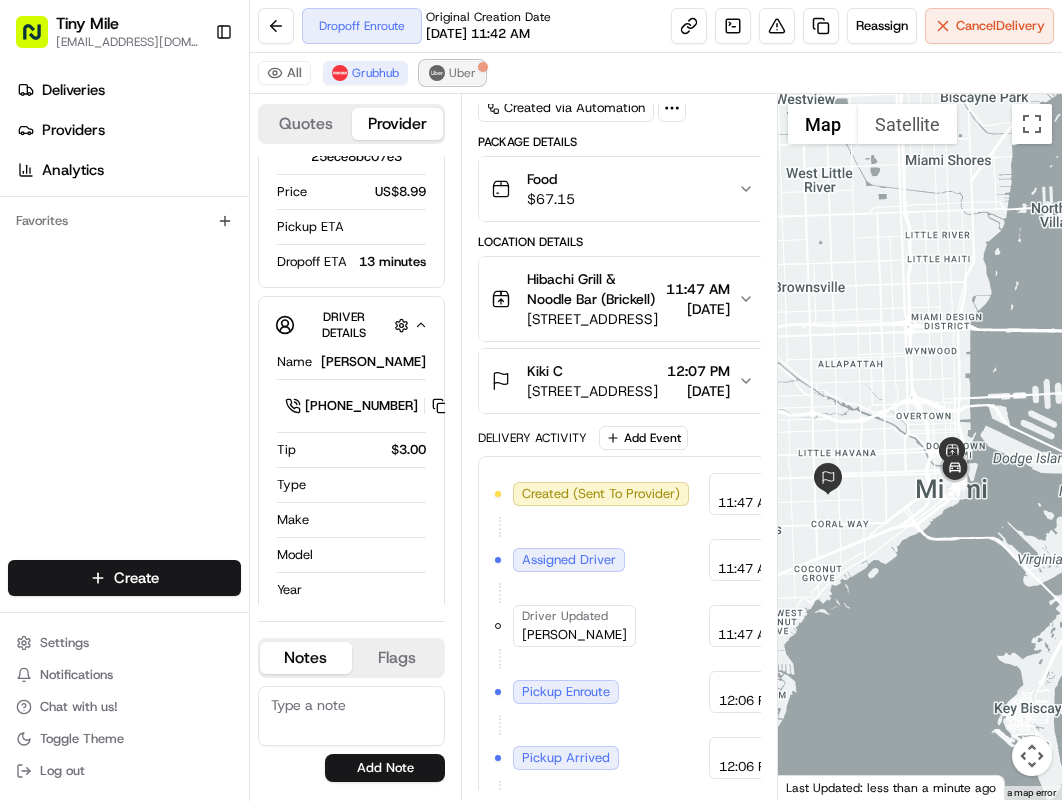click on "Uber" at bounding box center [452, 73] 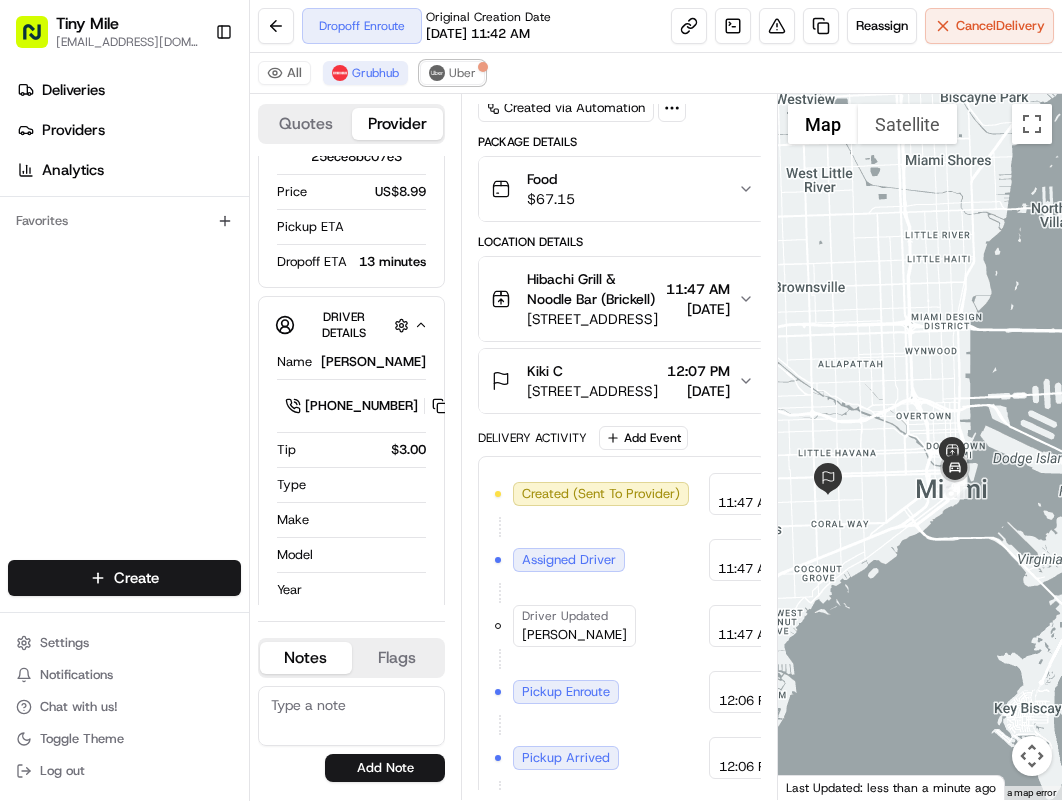 scroll, scrollTop: 37, scrollLeft: 0, axis: vertical 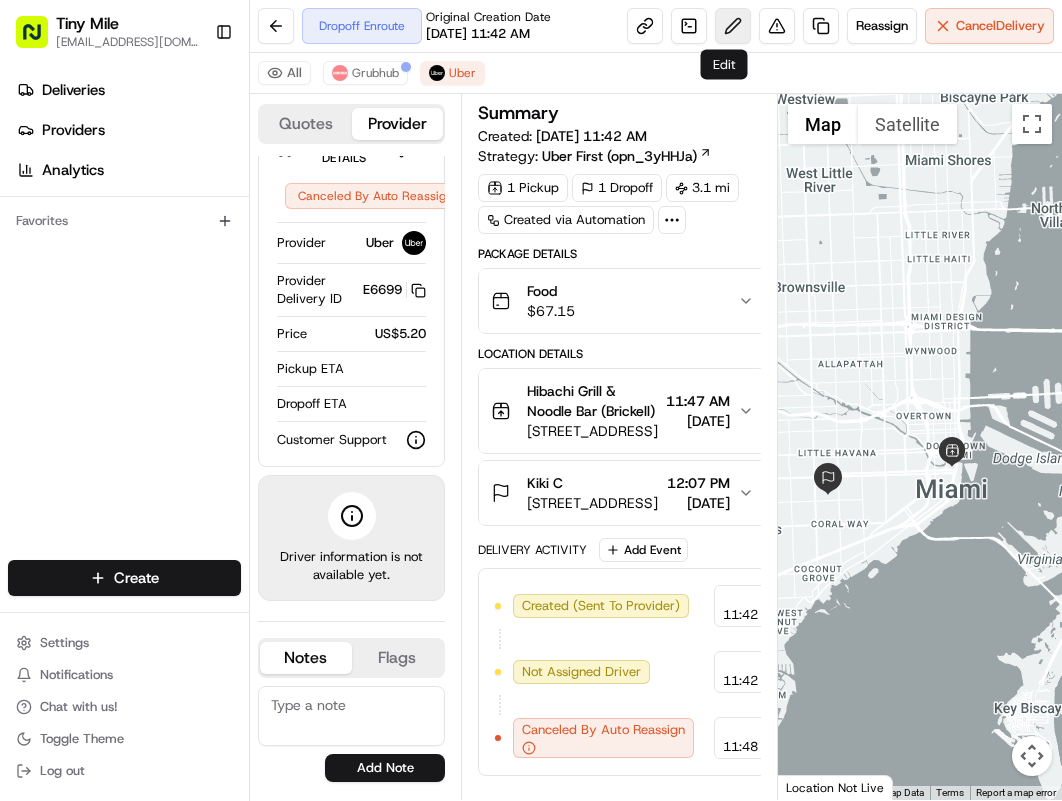 click at bounding box center [733, 26] 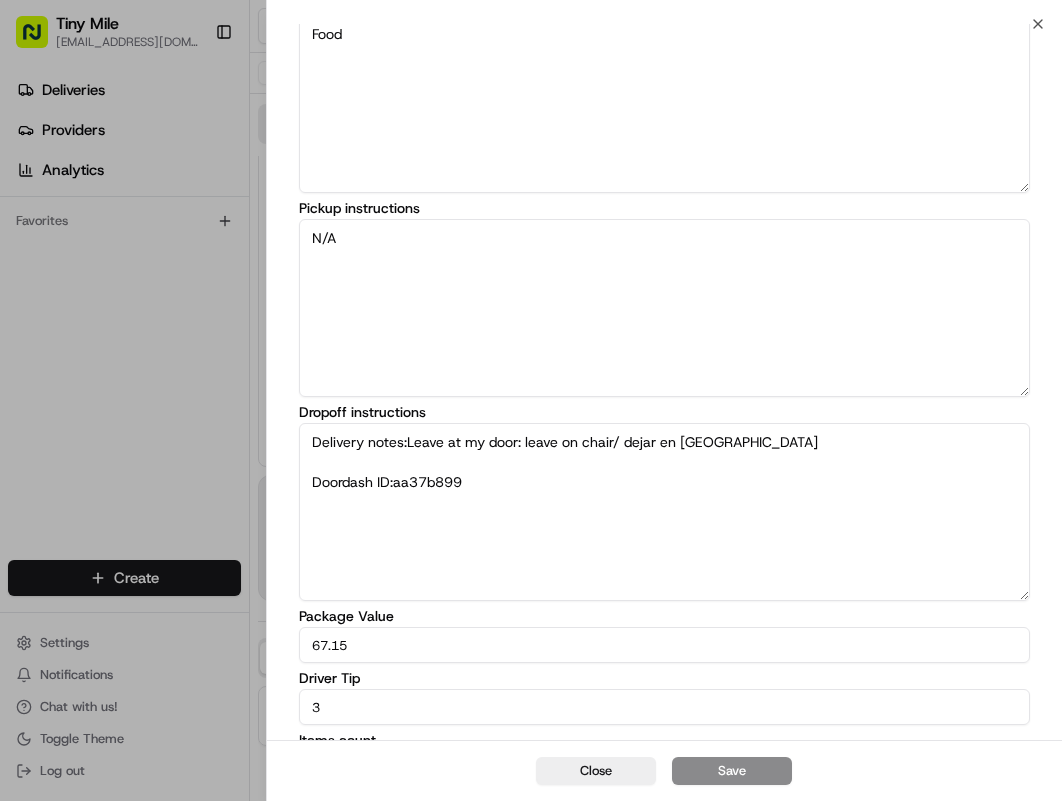 scroll, scrollTop: 0, scrollLeft: 0, axis: both 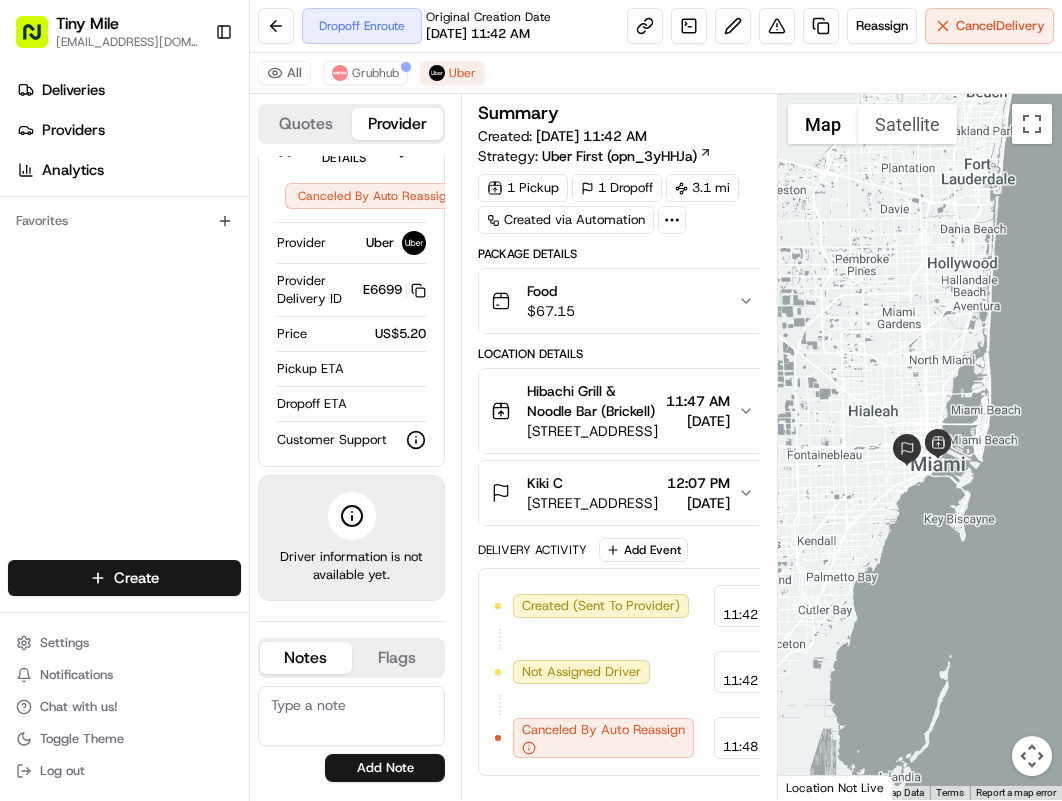 drag, startPoint x: 873, startPoint y: 469, endPoint x: 157, endPoint y: 178, distance: 772.8758 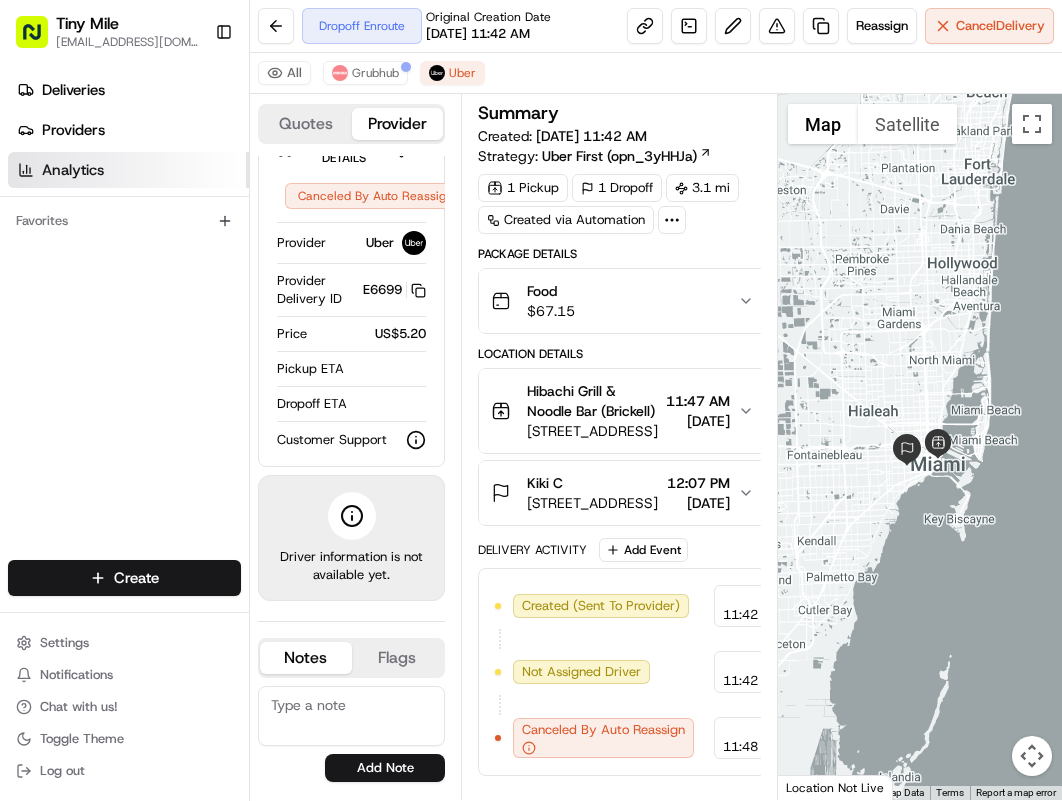 click at bounding box center (920, 447) 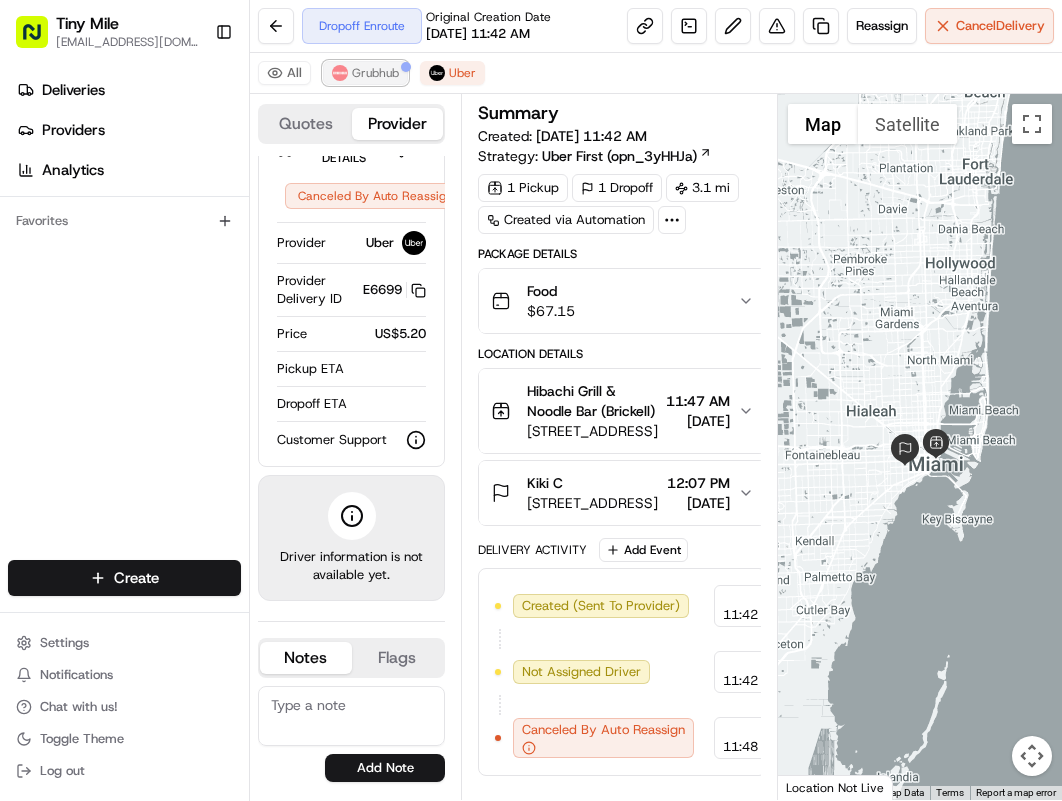 click on "Grubhub" at bounding box center [365, 73] 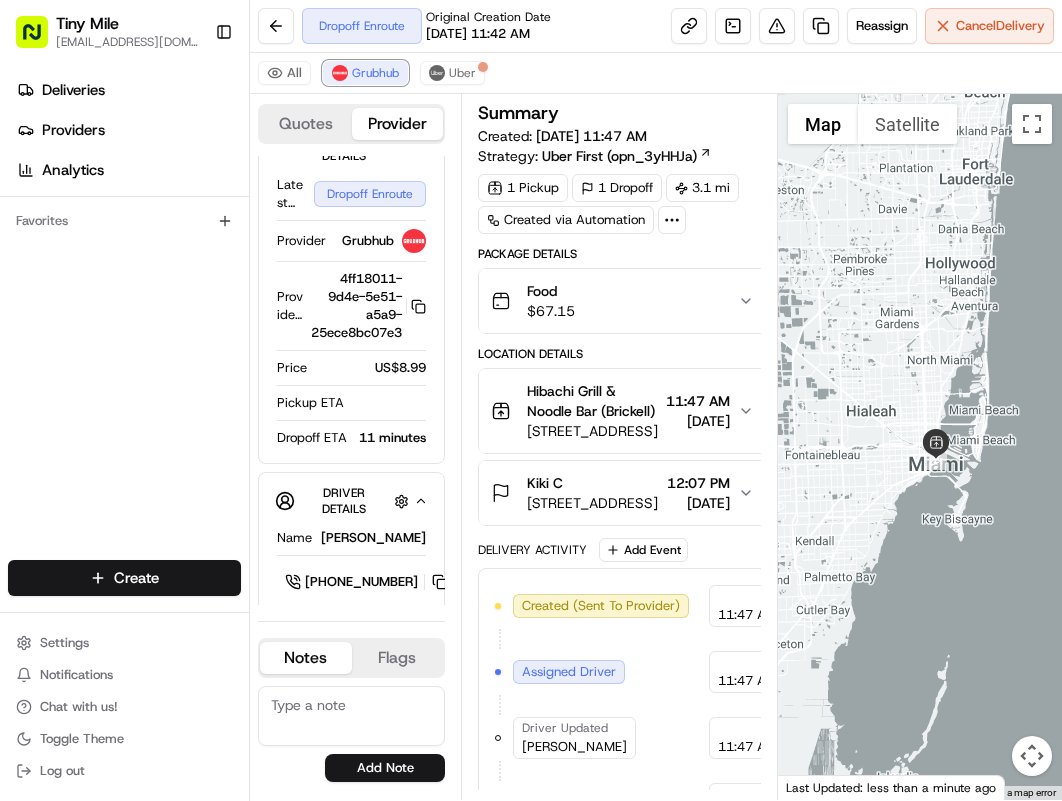scroll, scrollTop: 213, scrollLeft: 0, axis: vertical 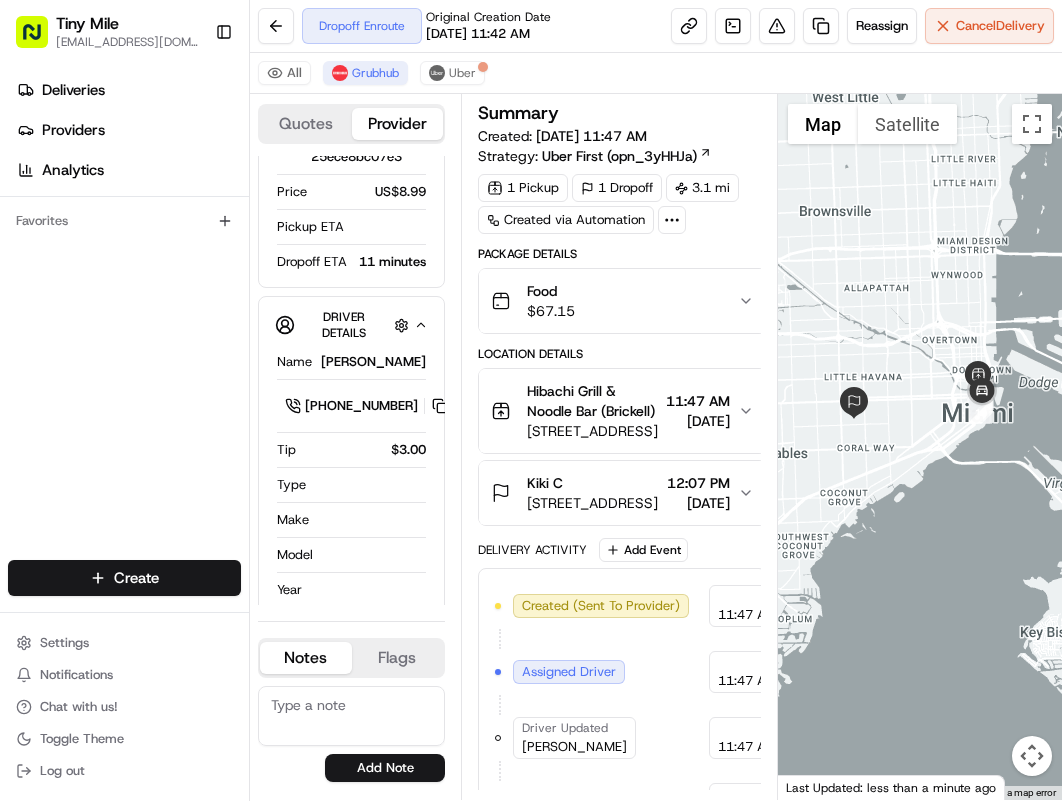 drag, startPoint x: 843, startPoint y: 331, endPoint x: 922, endPoint y: 453, distance: 145.34442 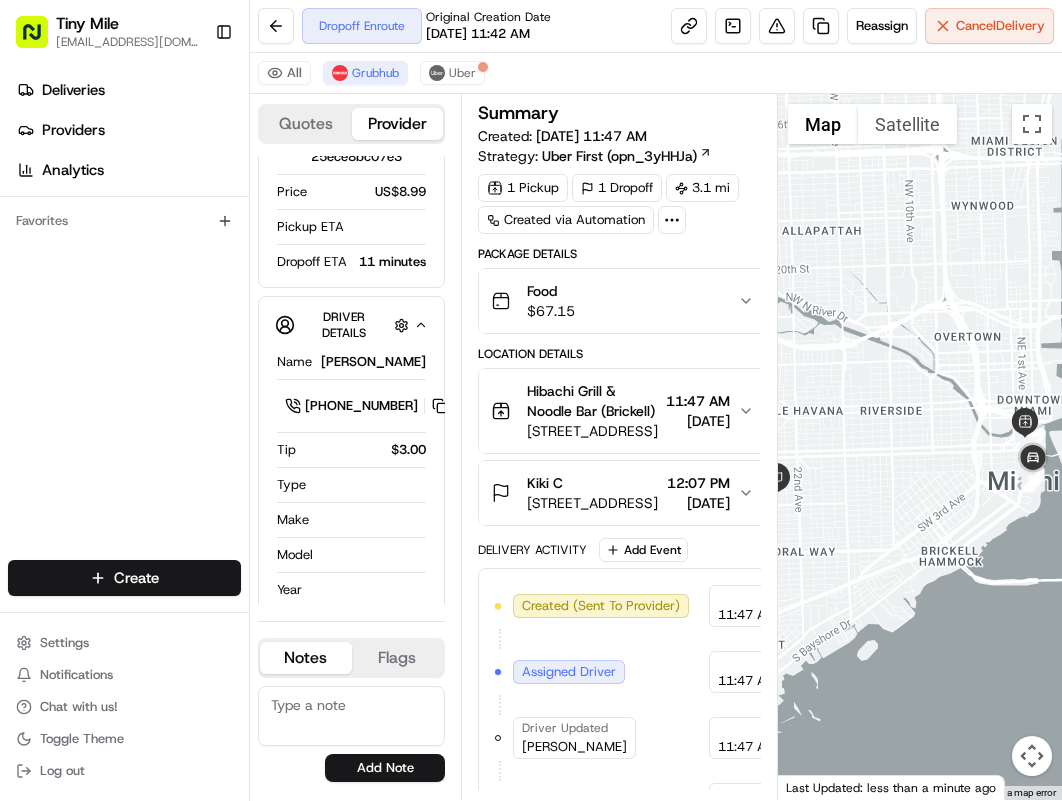 drag, startPoint x: 891, startPoint y: 433, endPoint x: 1002, endPoint y: 465, distance: 115.52056 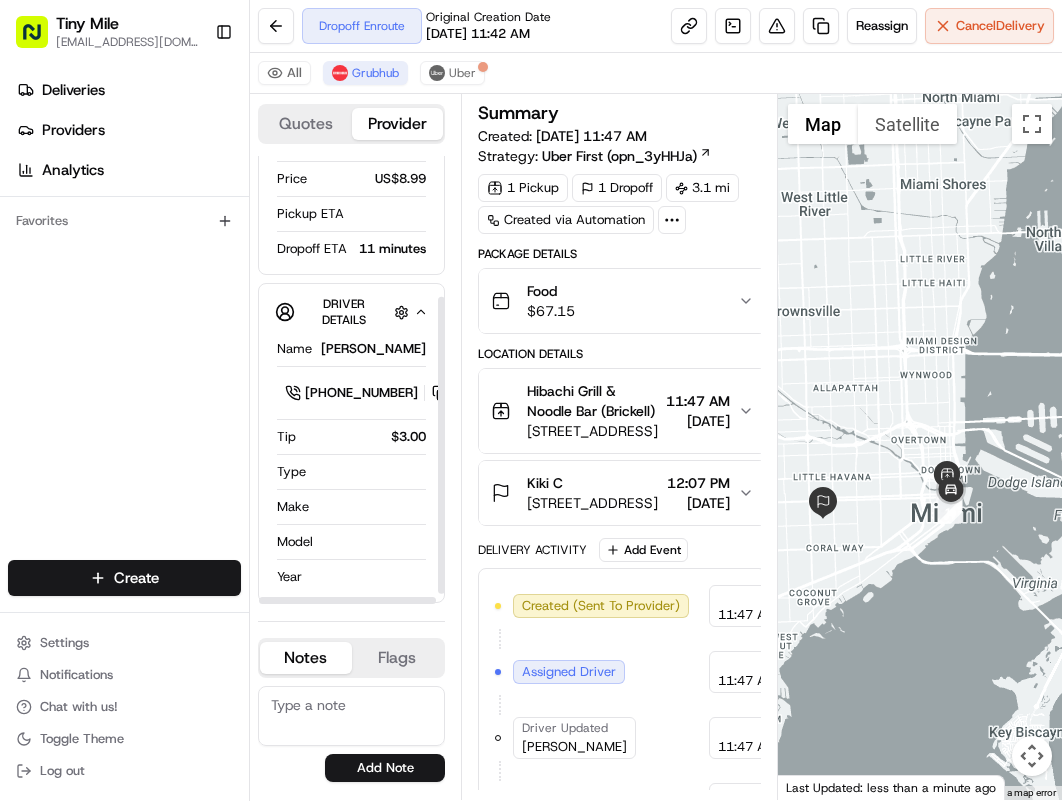 scroll, scrollTop: 229, scrollLeft: 0, axis: vertical 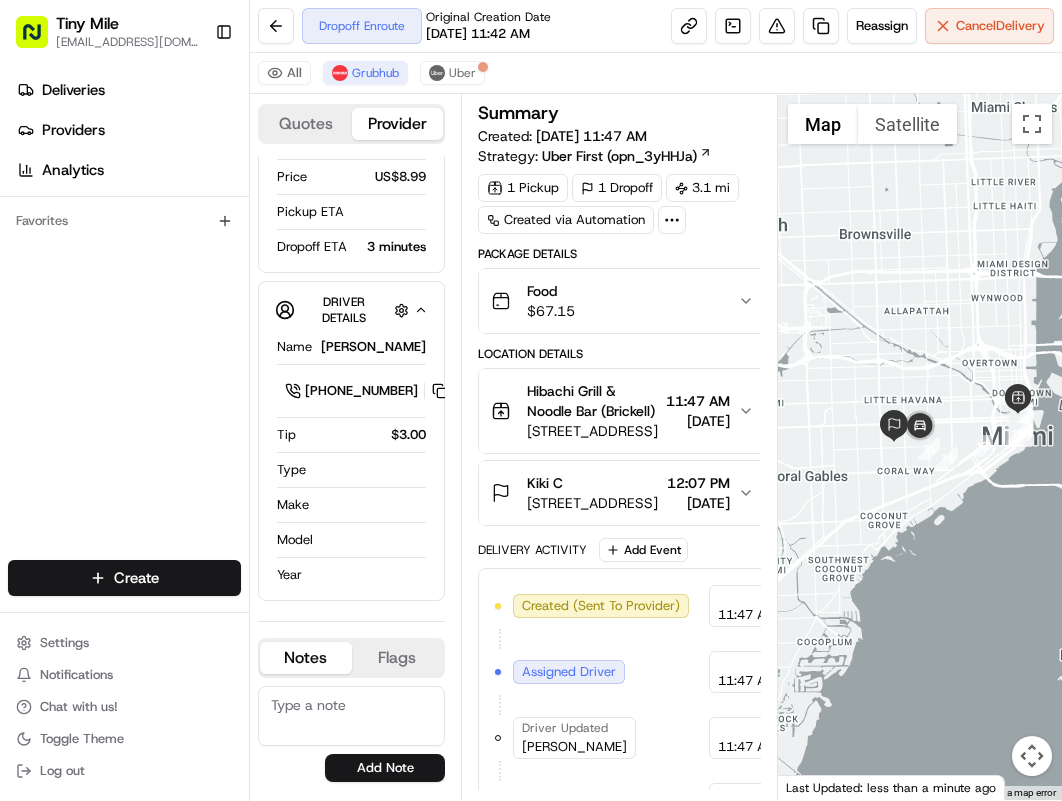 click at bounding box center [920, 447] 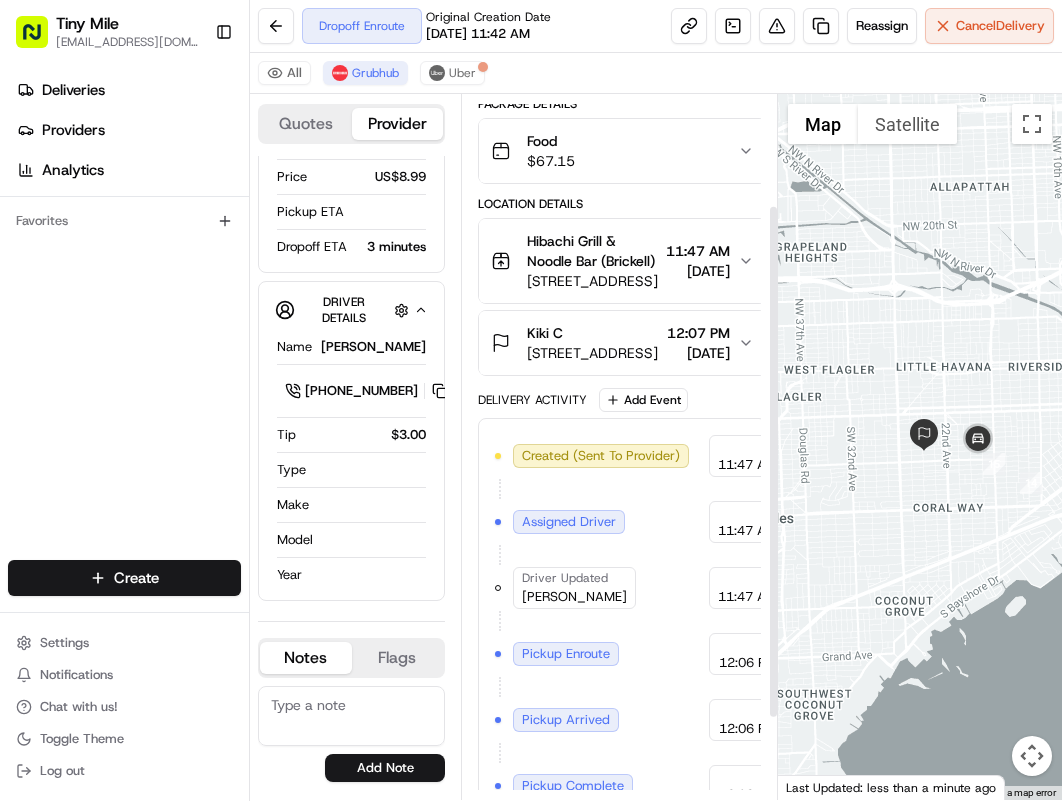 scroll, scrollTop: 262, scrollLeft: 0, axis: vertical 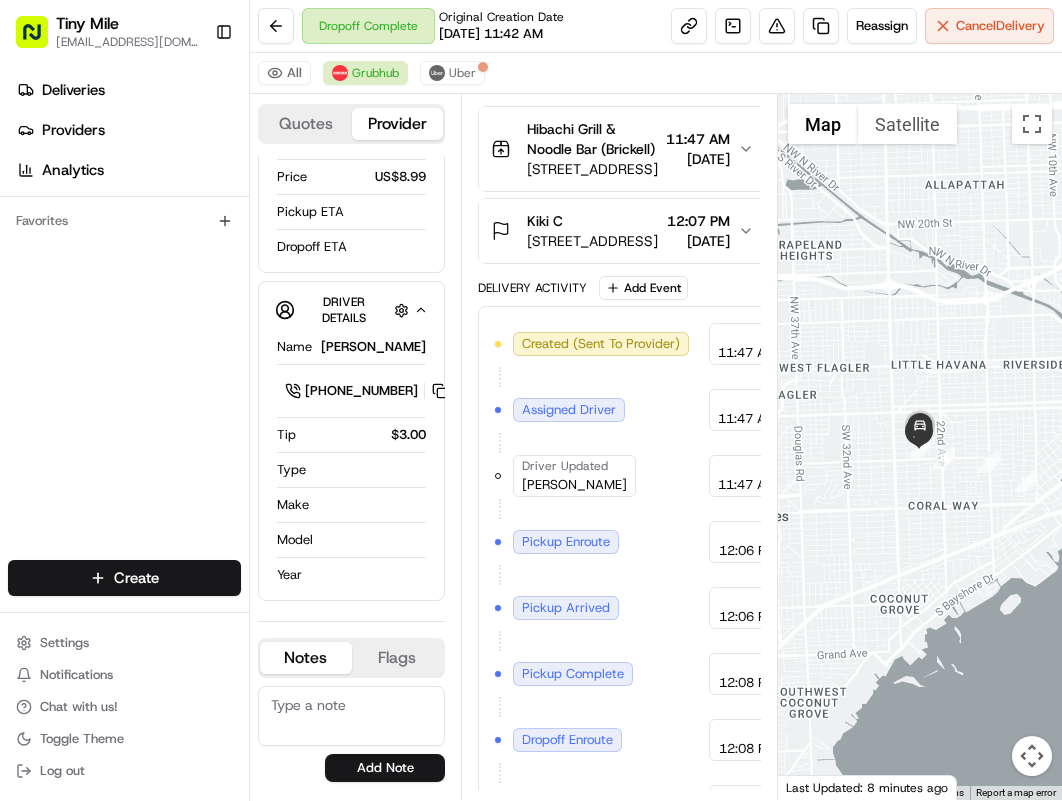 click at bounding box center [920, 447] 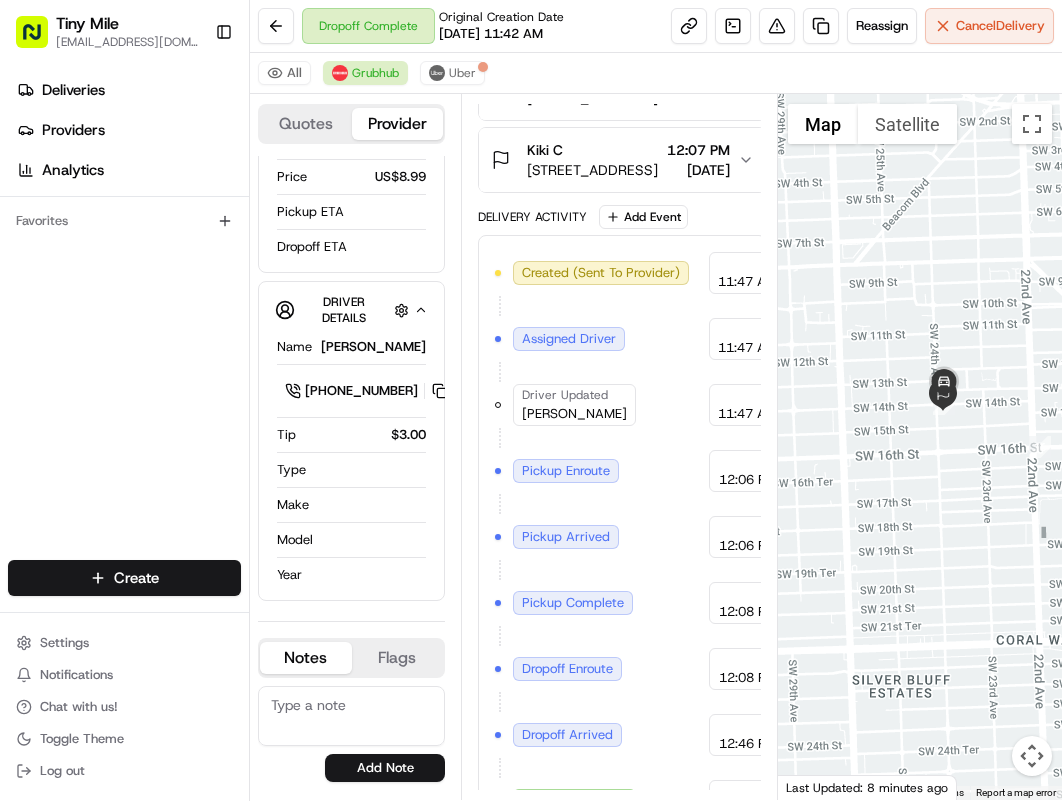 scroll, scrollTop: 396, scrollLeft: 0, axis: vertical 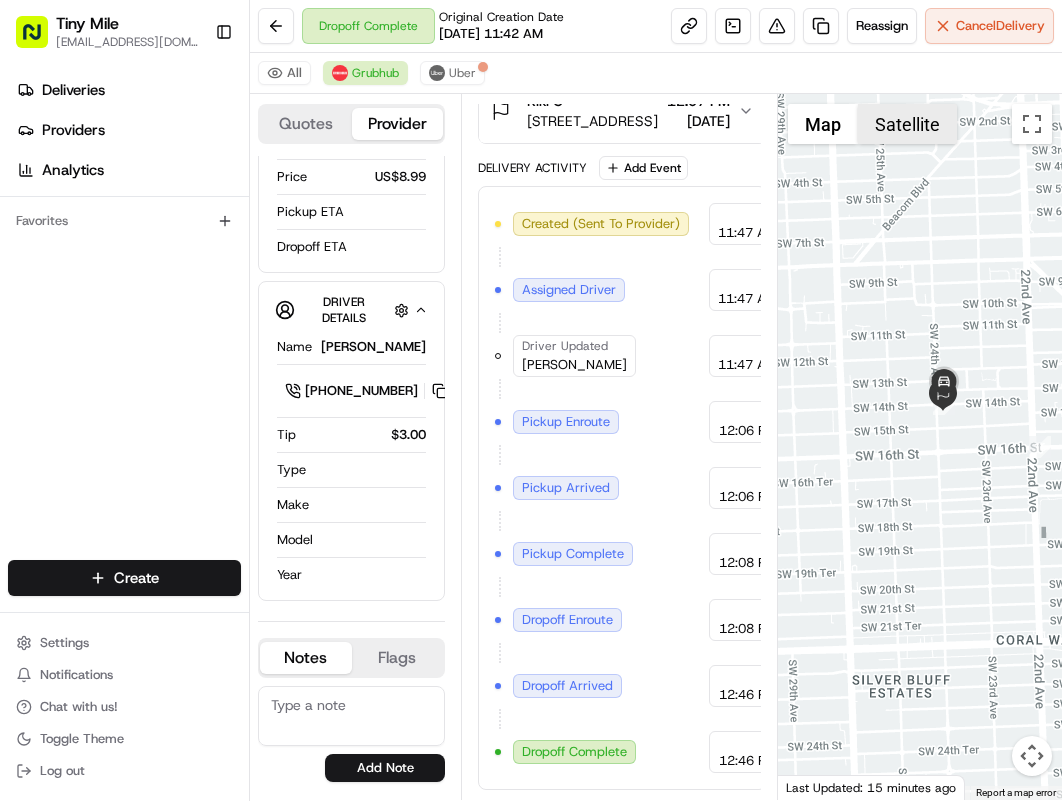 click on "Satellite" at bounding box center [907, 124] 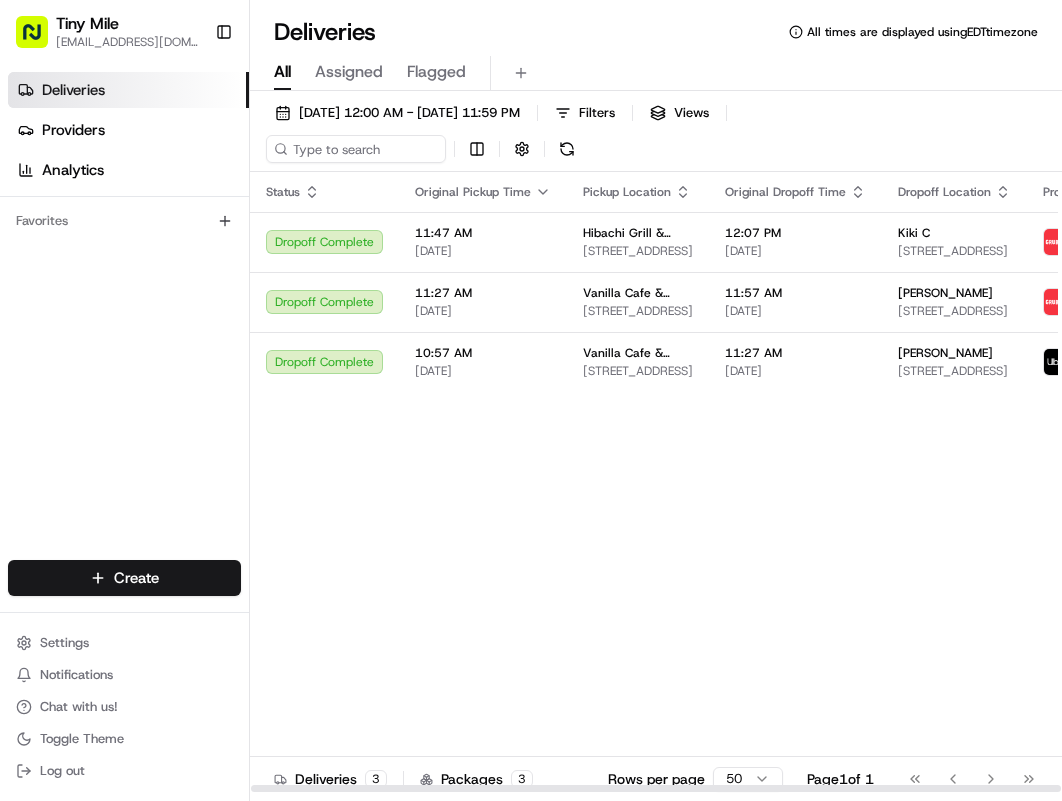 scroll, scrollTop: 0, scrollLeft: 0, axis: both 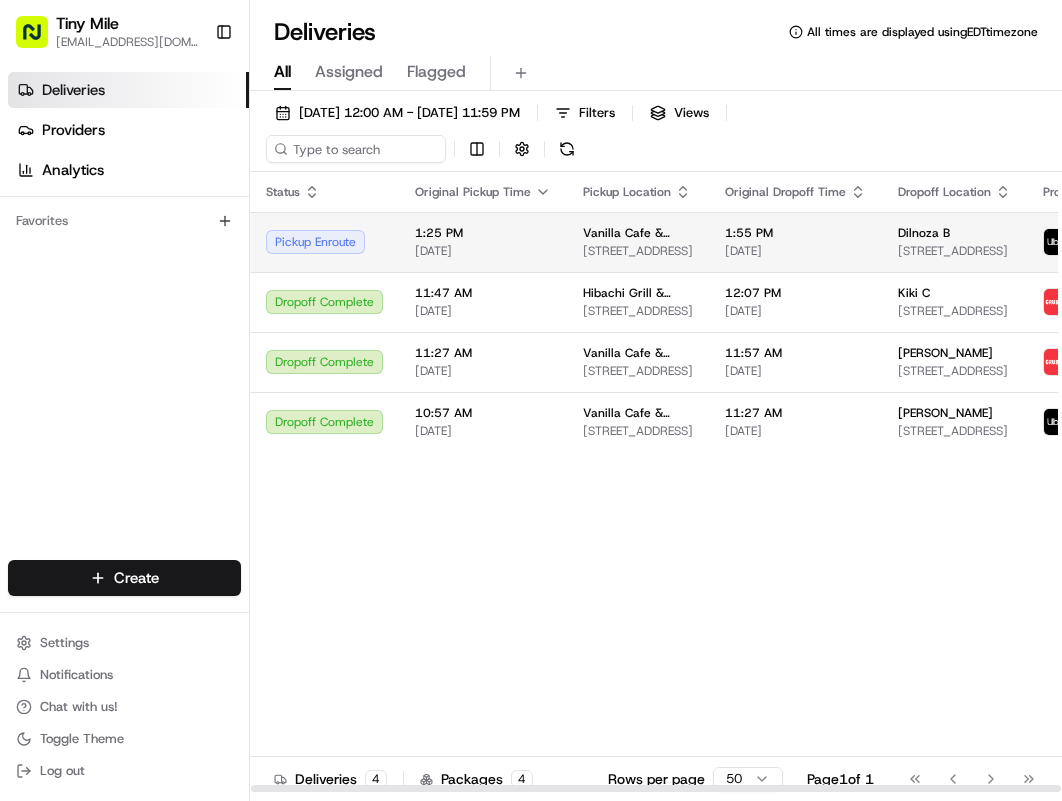 click on "Pickup Enroute" at bounding box center [324, 242] 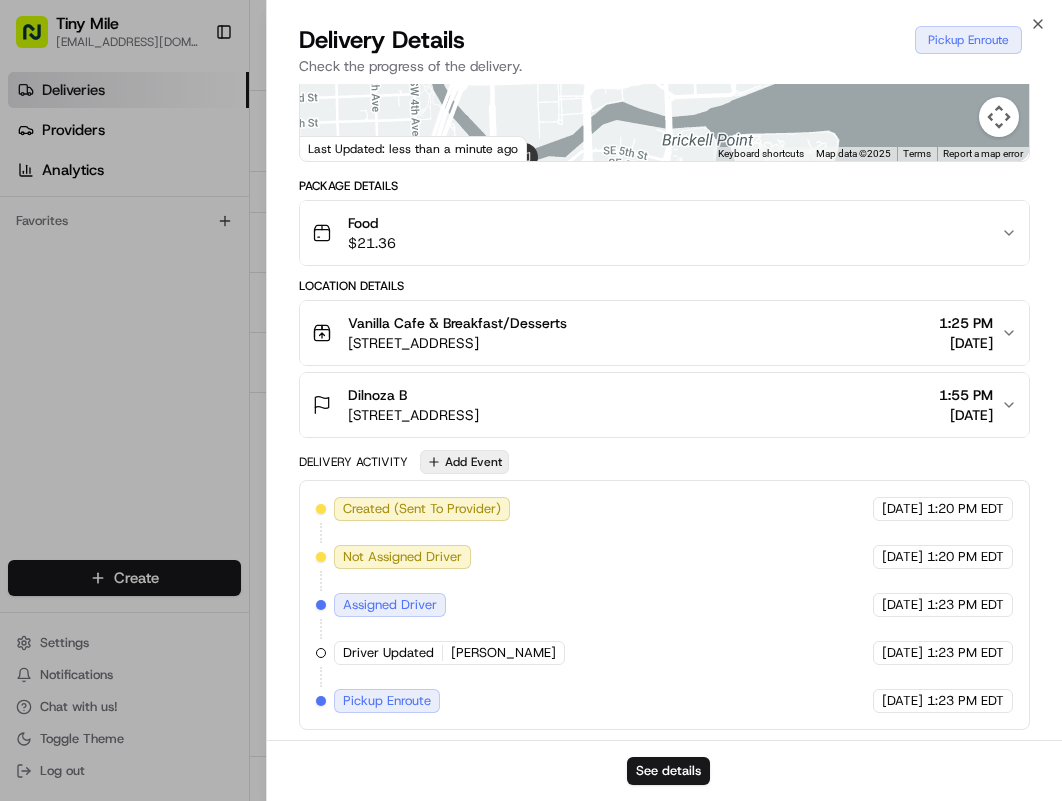 scroll, scrollTop: 310, scrollLeft: 0, axis: vertical 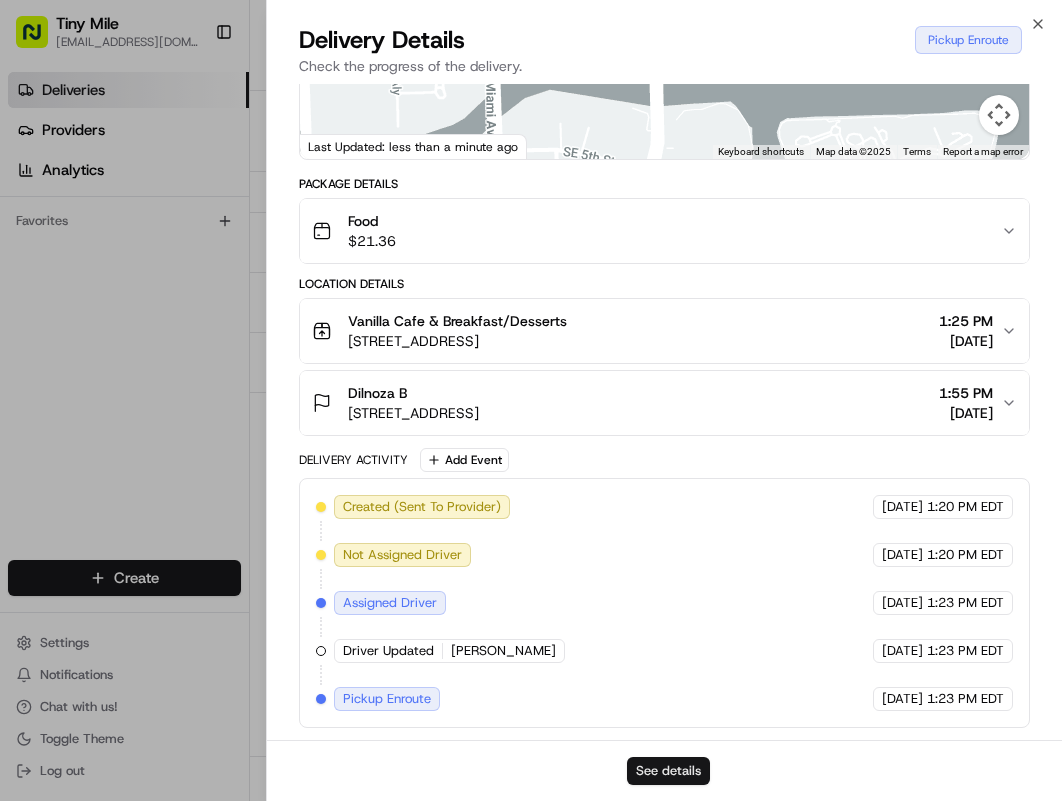 click on "See details" at bounding box center [668, 771] 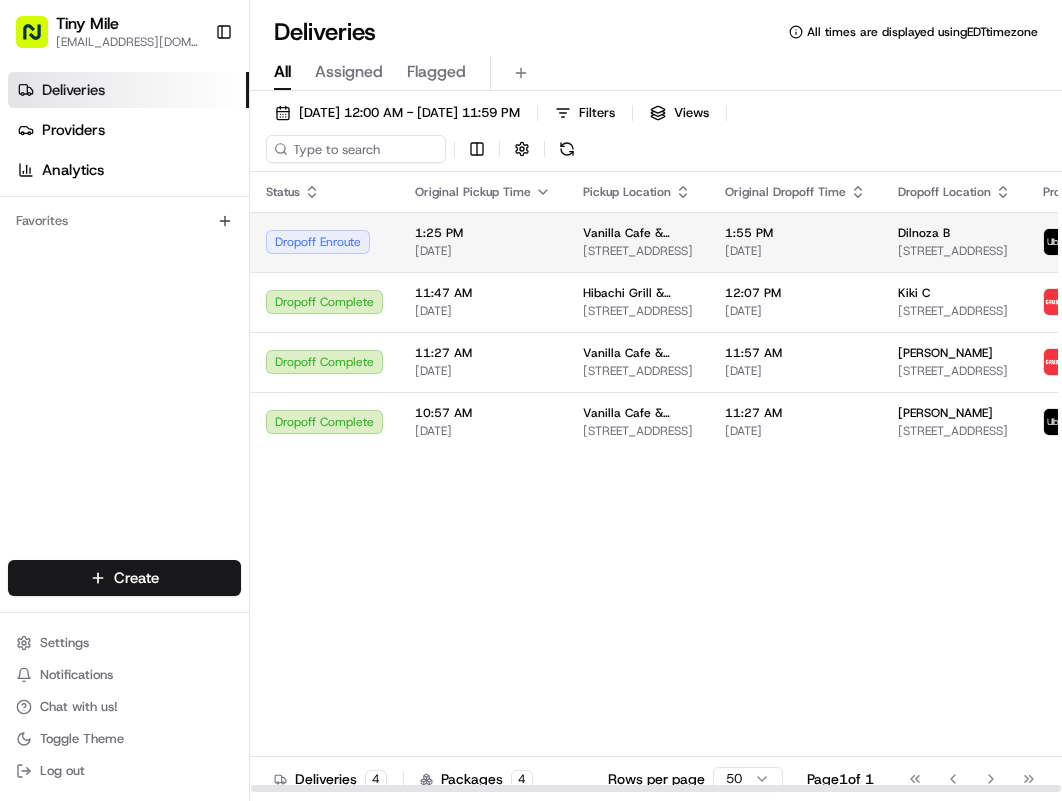 click on "1:25 PM 07/13/2025" at bounding box center [483, 242] 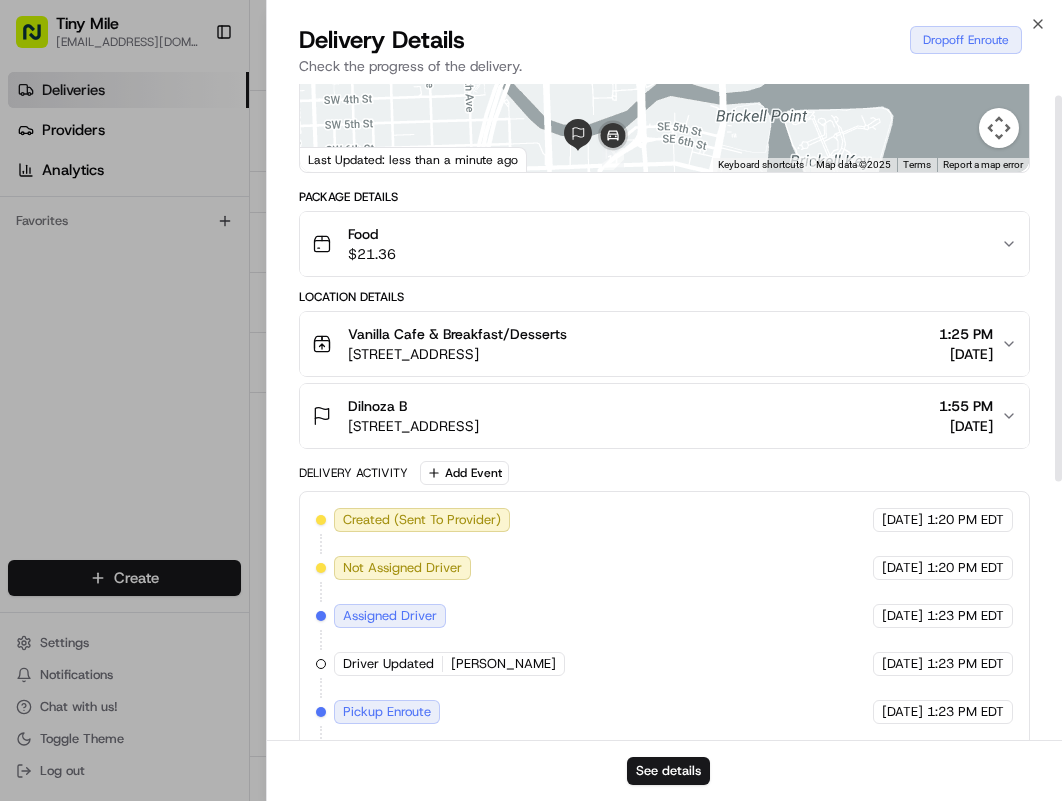 scroll, scrollTop: 0, scrollLeft: 0, axis: both 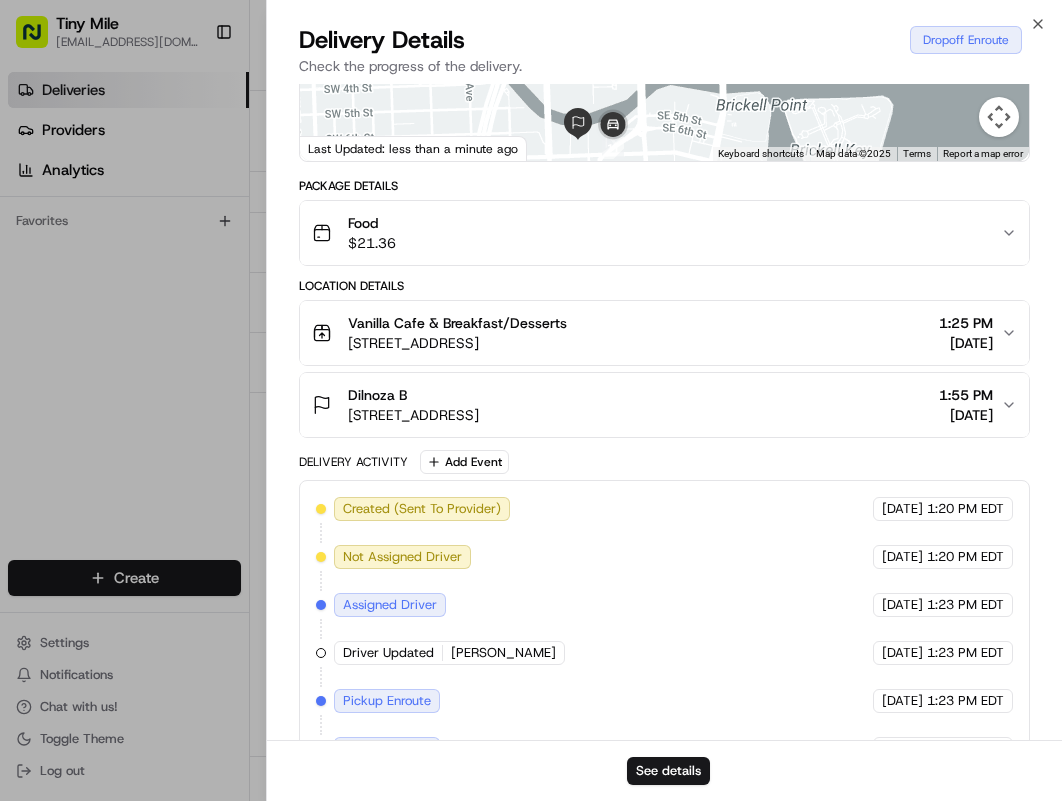 click on "Food $ 21.36" at bounding box center [657, 233] 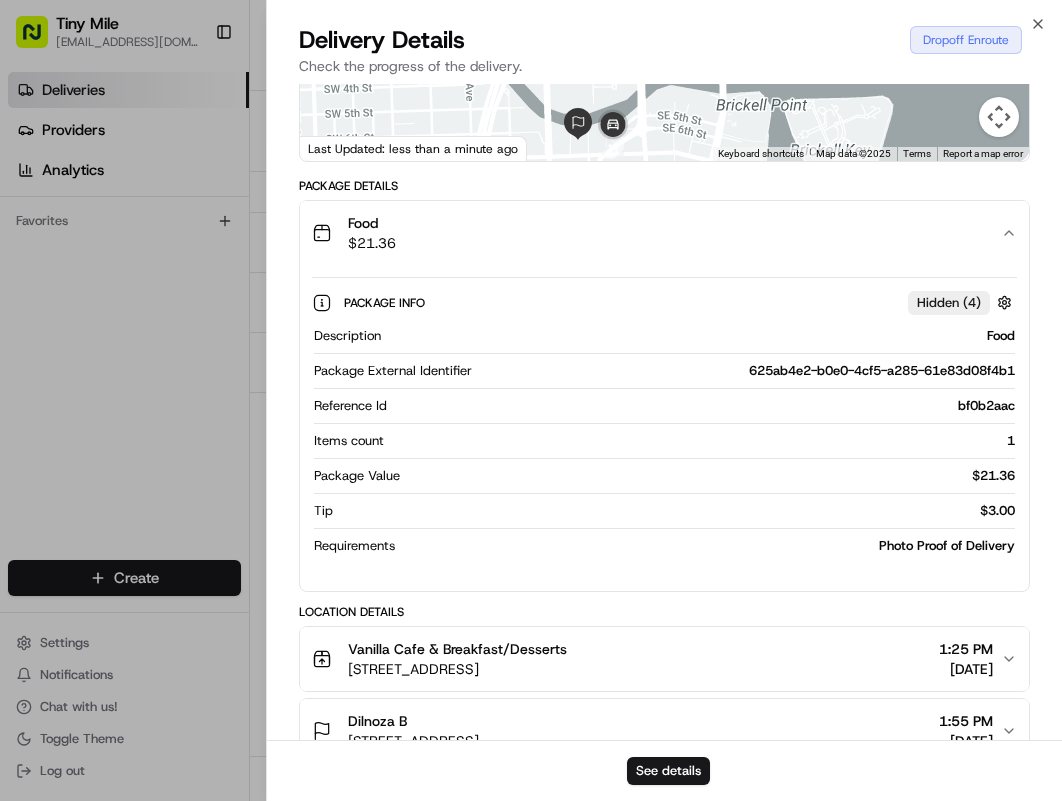click on "Food $ 21.36" at bounding box center (657, 233) 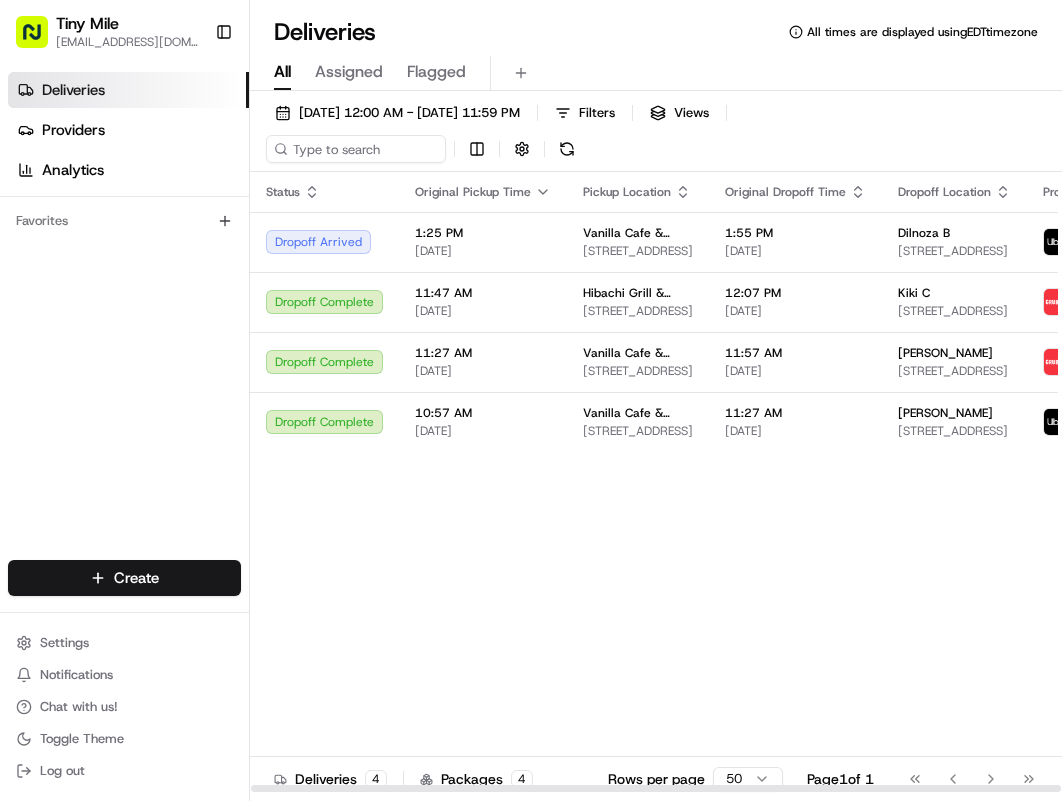 click on "Status Original Pickup Time Pickup Location Original Dropoff Time Dropoff Location Provider Action Dropoff Arrived 1:25 PM 07/13/2025 Vanilla Cafe & Breakfast/Desserts 117 SE 2nd Ave, Miami, FL 33131, USA 1:55 PM 07/13/2025 Dilnoza B 690 SW 1st Ct APT 1903, Miami, FL 33130, USA Uber JOSEPHINE S. Dropoff Complete 11:47 AM 07/13/2025 Hibachi Grill & Noodle Bar (Brickell) 35 SE 6th St, Miami, FL 33131, USA 12:07 PM 07/13/2025 Kiki C 2386 SW 14th St, Miami, FL 33145, USA Grubhub + 1 Pedro Dropoff Complete 11:27 AM 07/13/2025 Vanilla Cafe & Breakfast/Desserts 117 SE 2nd Ave, Miami, FL 33131, USA 11:57 AM 07/13/2025 Troy O 590 W Flagler St #703, Miami, FL 33130, USA Grubhub + 1 sirio Dropoff Complete 10:57 AM 07/13/2025 Vanilla Cafe & Breakfast/Desserts 117 SE 2nd Ave, Miami, FL 33131, USA 11:27 AM 07/13/2025 Ross H 55 SE 6th St APT 3008, Miami, FL 33131, USA Uber + 1 DAVID R." at bounding box center [755, 482] 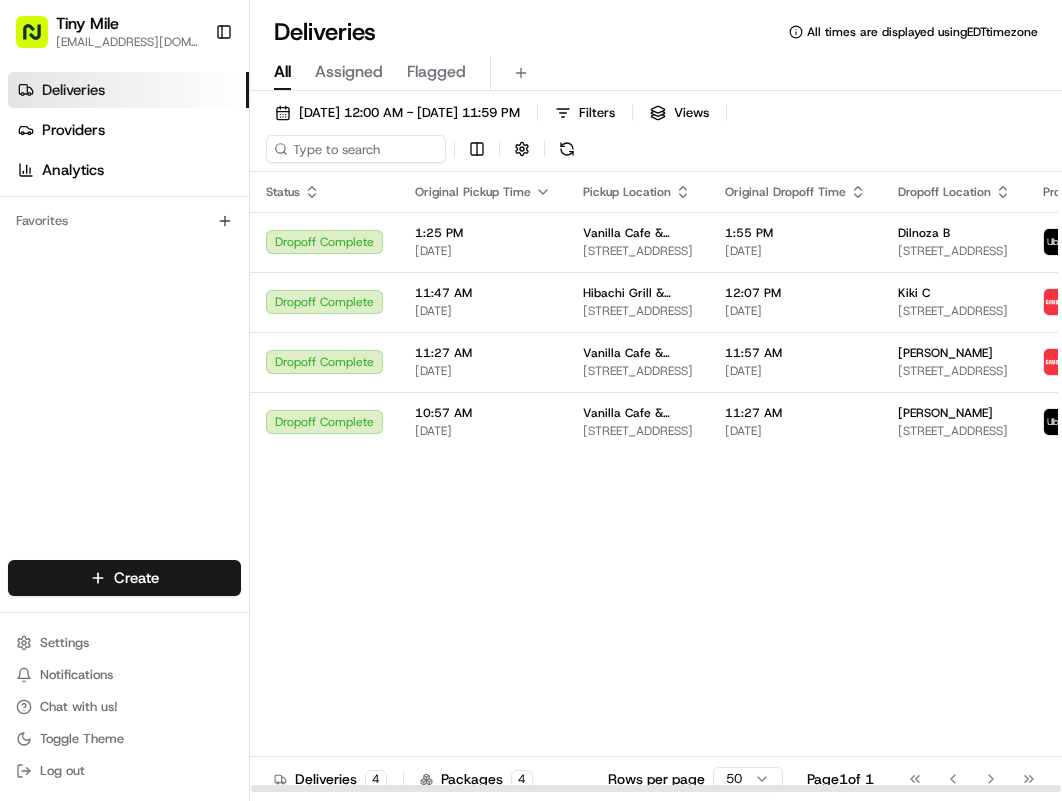 click on "Deliveries Providers Analytics Favorites" at bounding box center [124, 320] 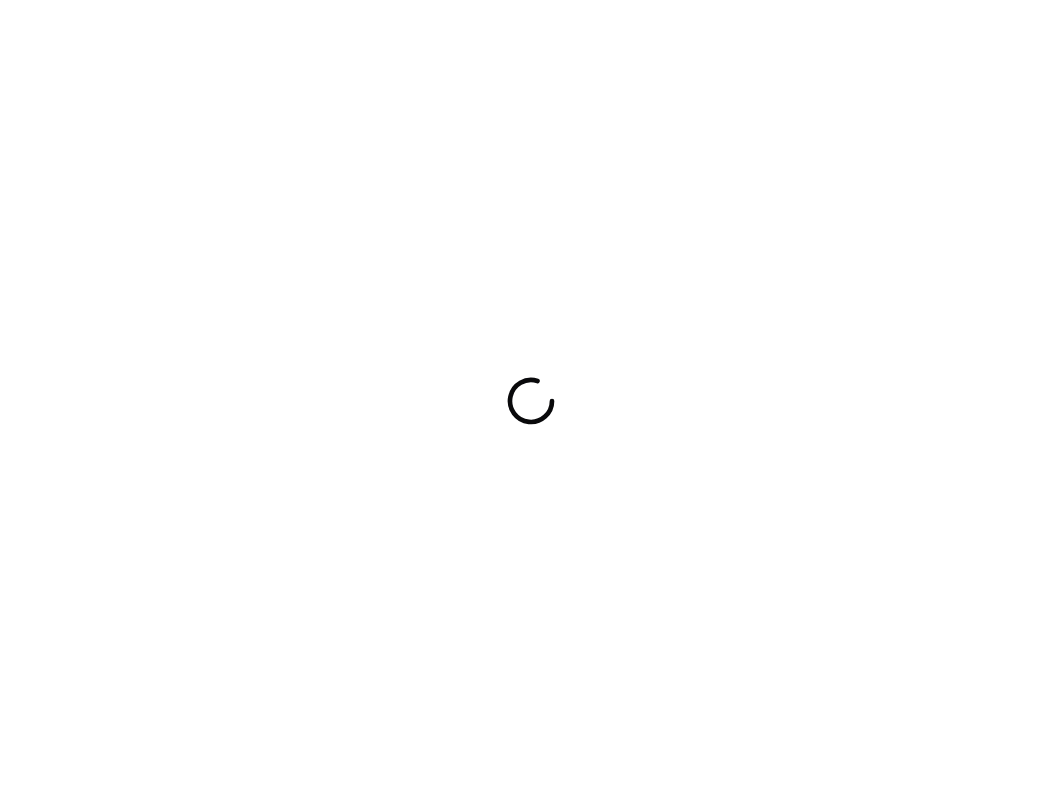 scroll, scrollTop: 0, scrollLeft: 0, axis: both 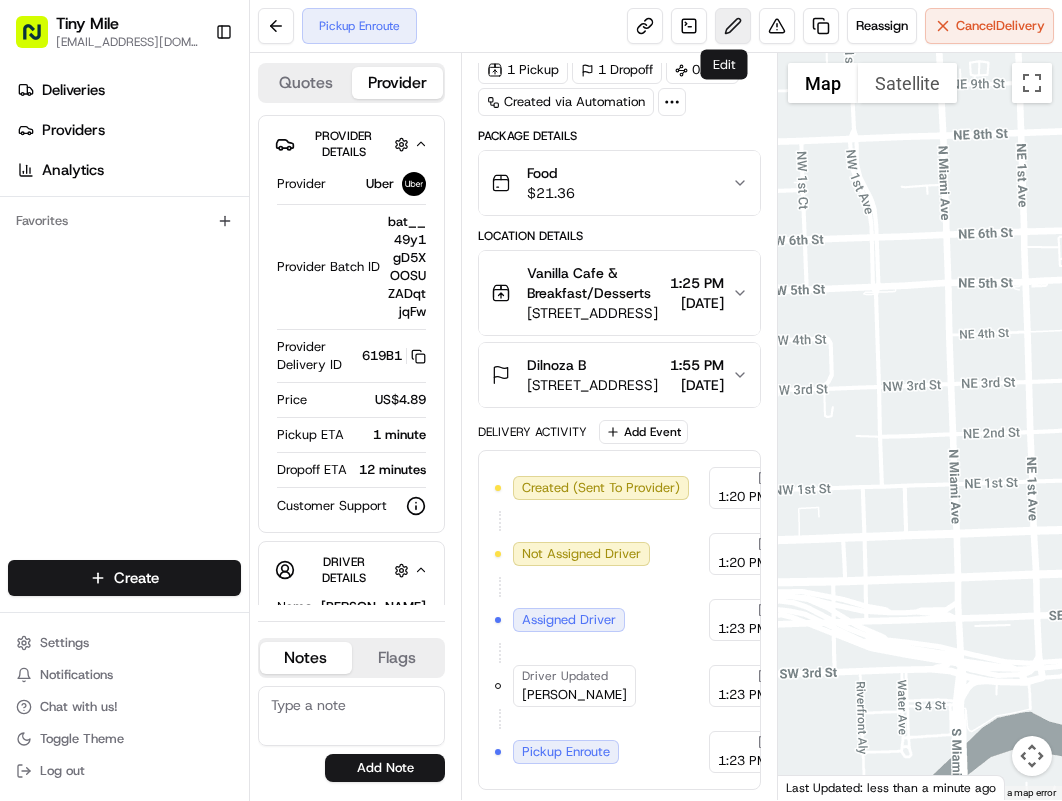 click at bounding box center (733, 26) 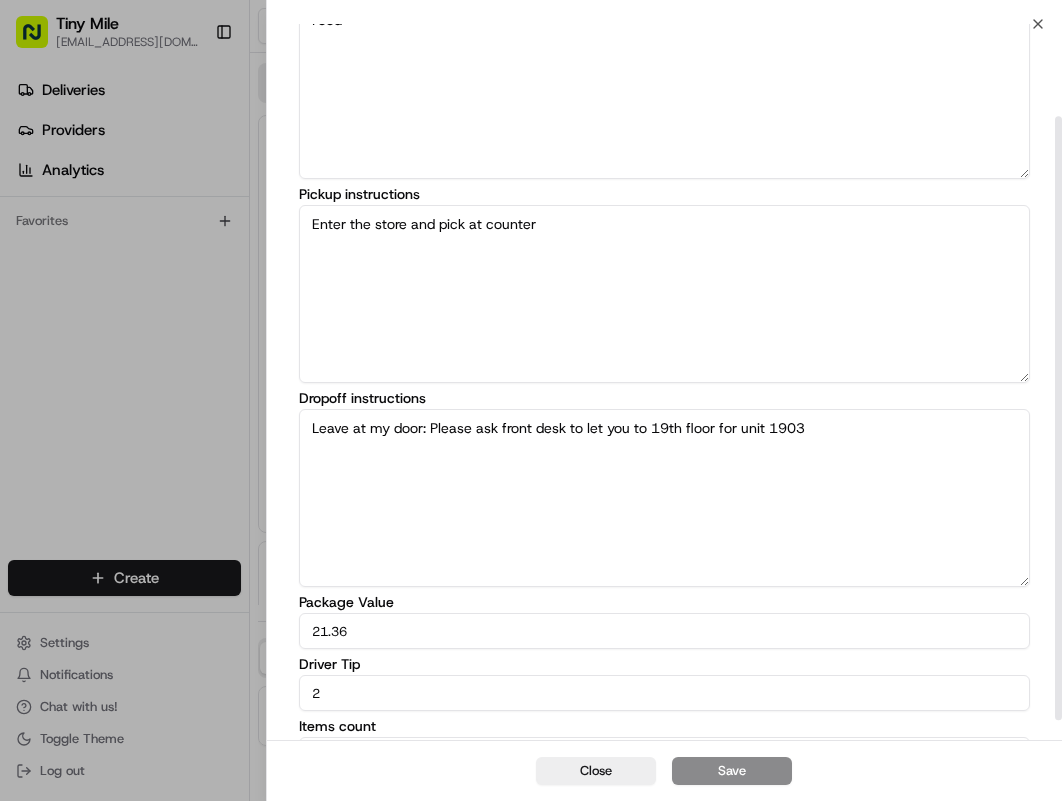 scroll, scrollTop: 133, scrollLeft: 0, axis: vertical 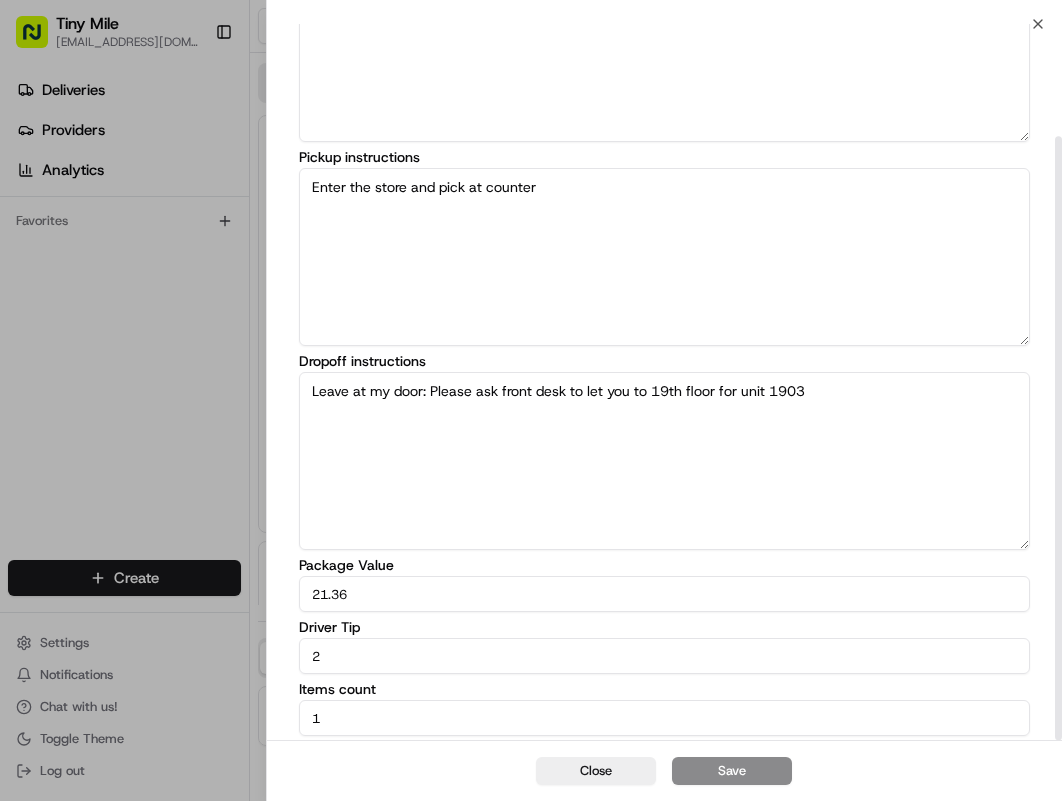 click on "2" at bounding box center (665, 656) 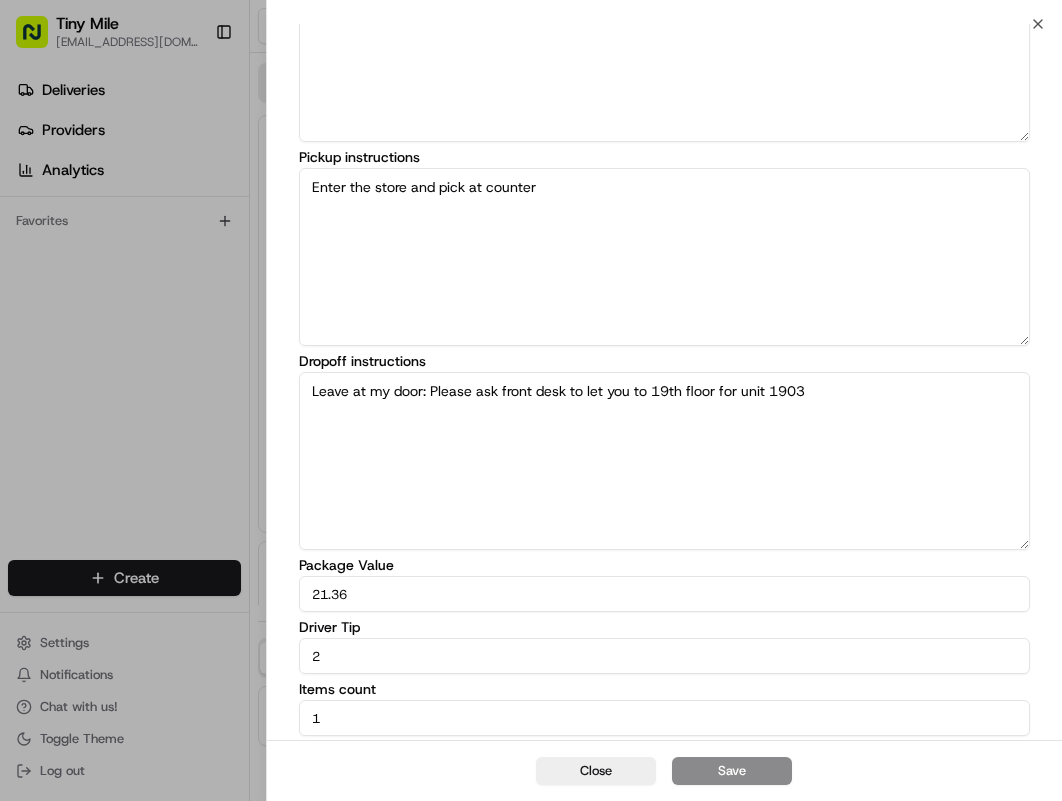 click on "2" at bounding box center [665, 656] 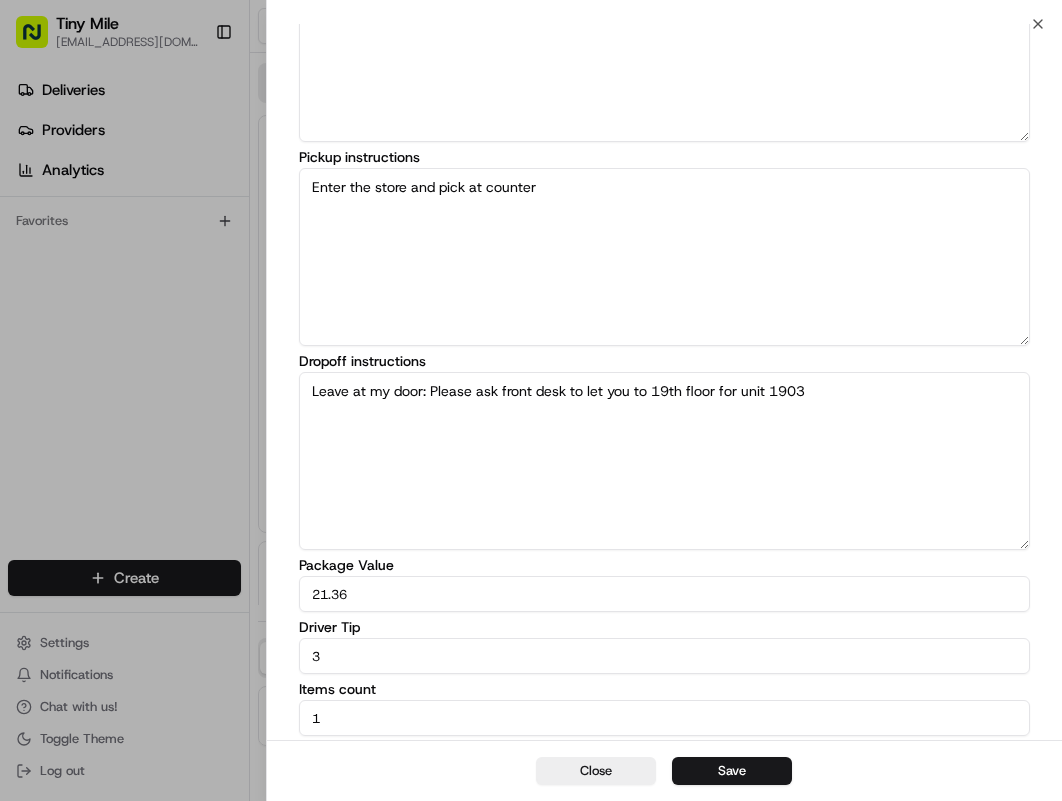 type on "3" 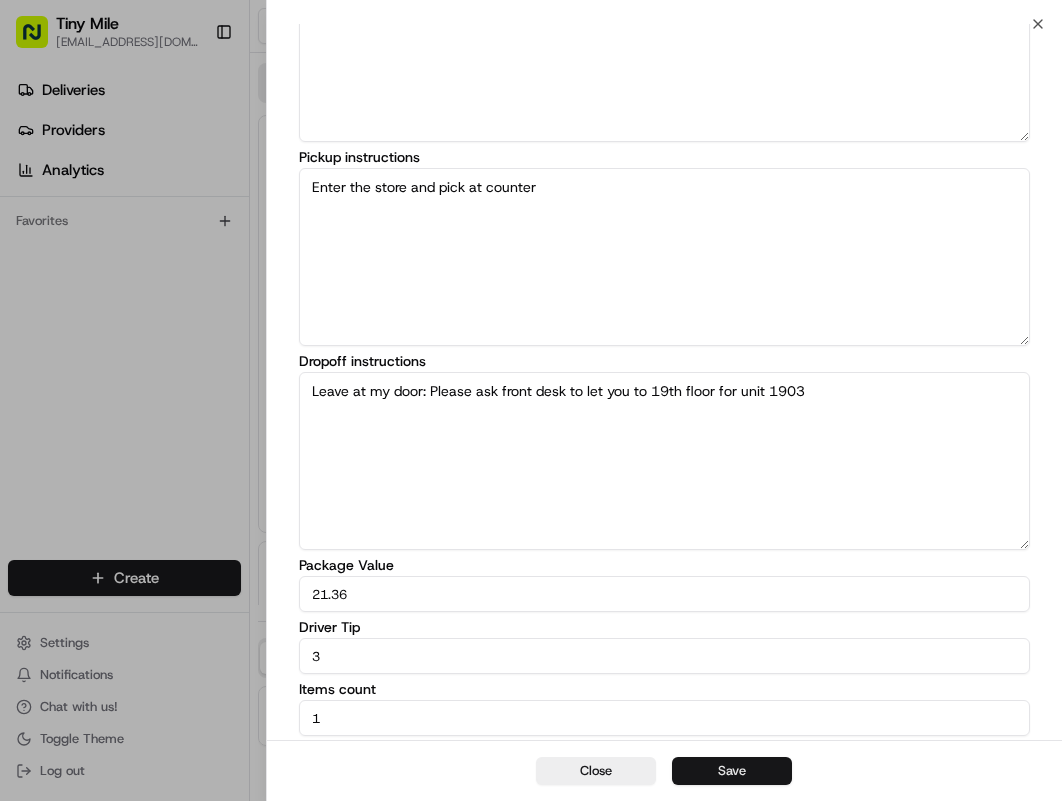 click on "Save" at bounding box center (732, 771) 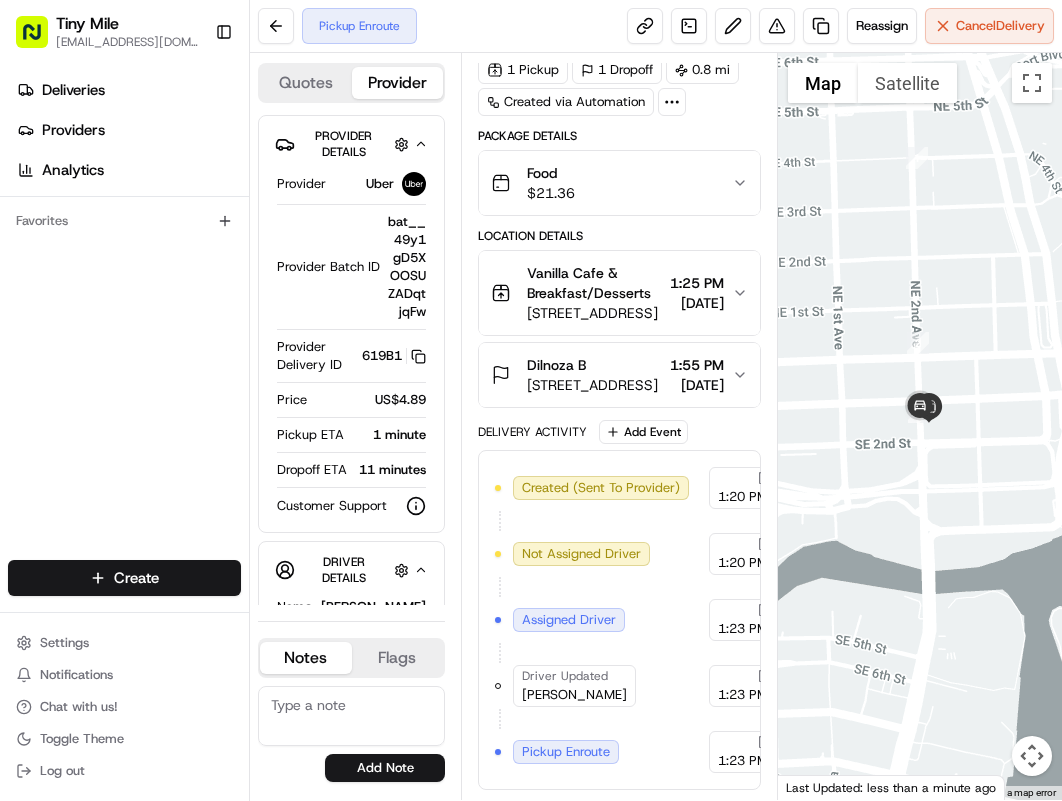 click at bounding box center (920, 426) 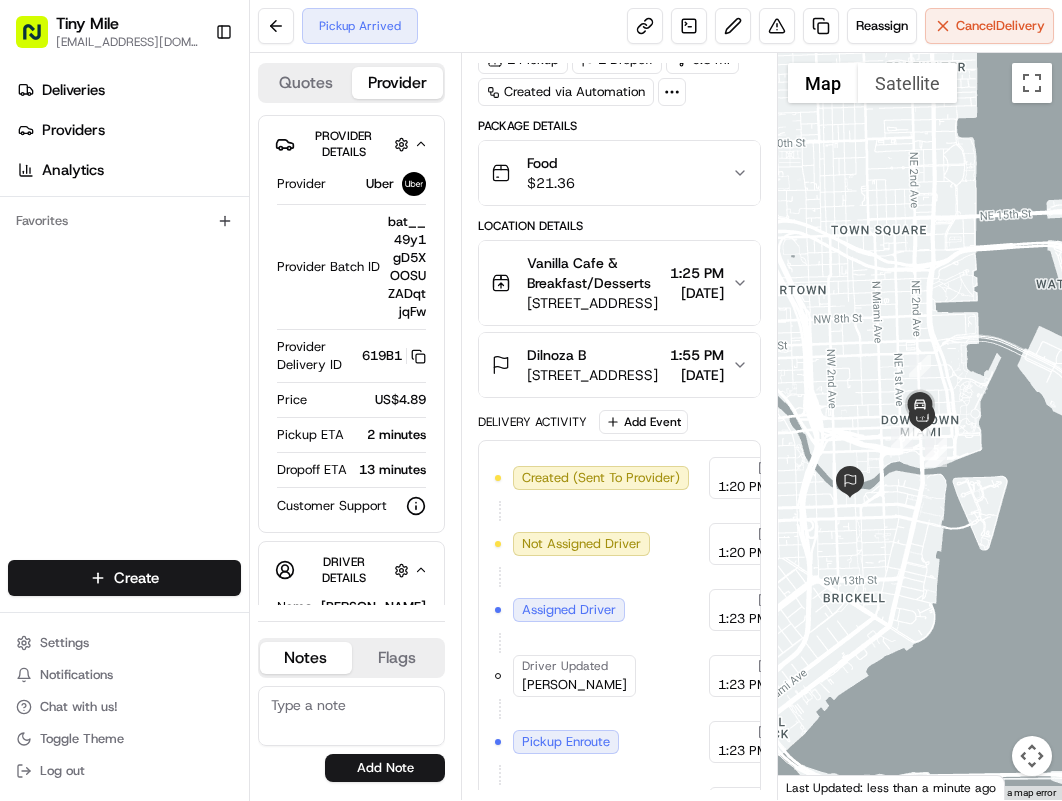 click at bounding box center [920, 426] 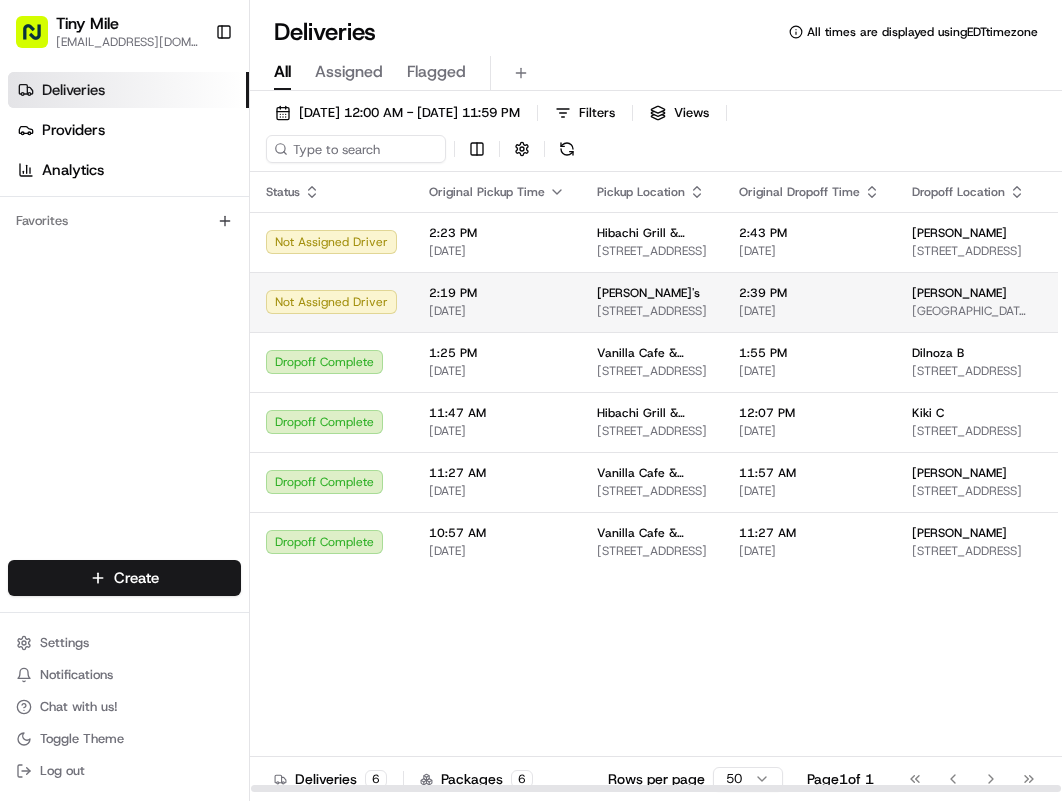 scroll, scrollTop: 0, scrollLeft: 0, axis: both 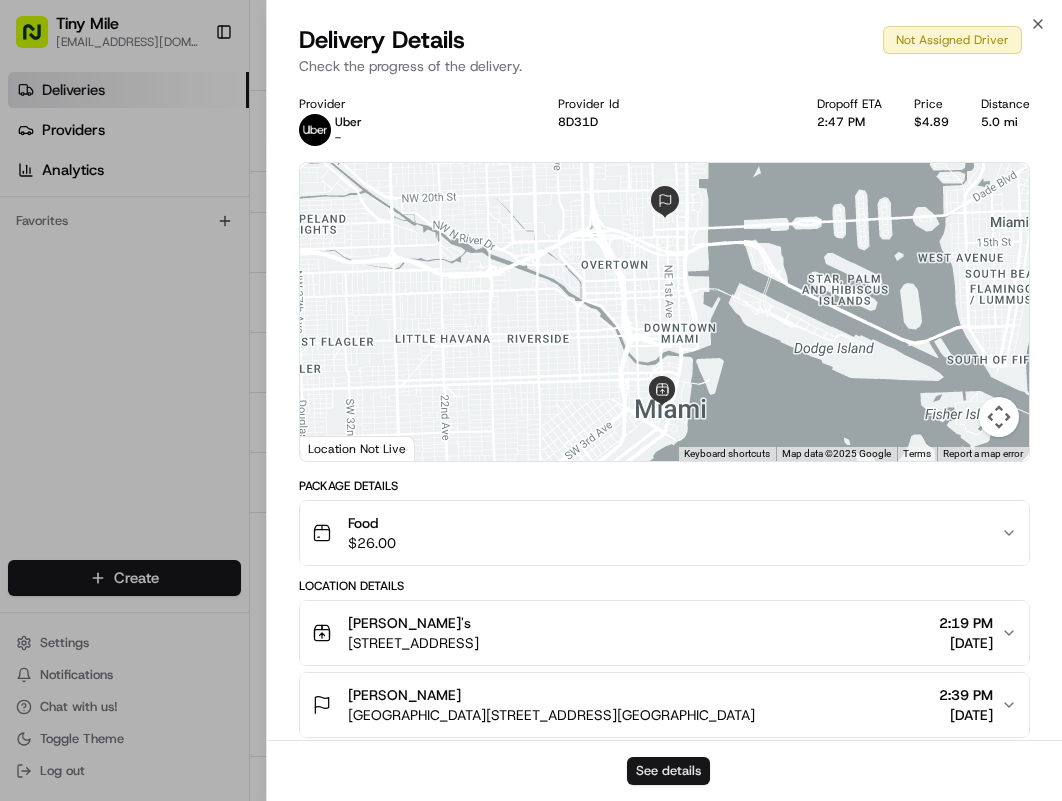 click on "See details" at bounding box center (668, 771) 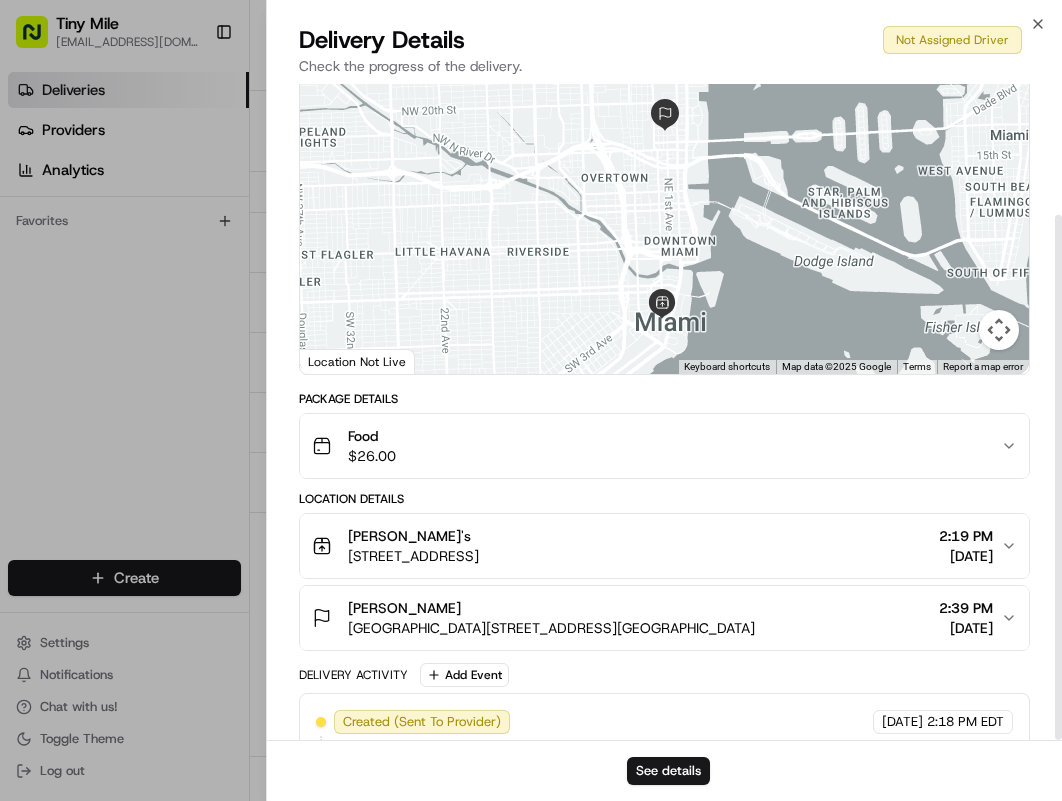 scroll, scrollTop: 165, scrollLeft: 0, axis: vertical 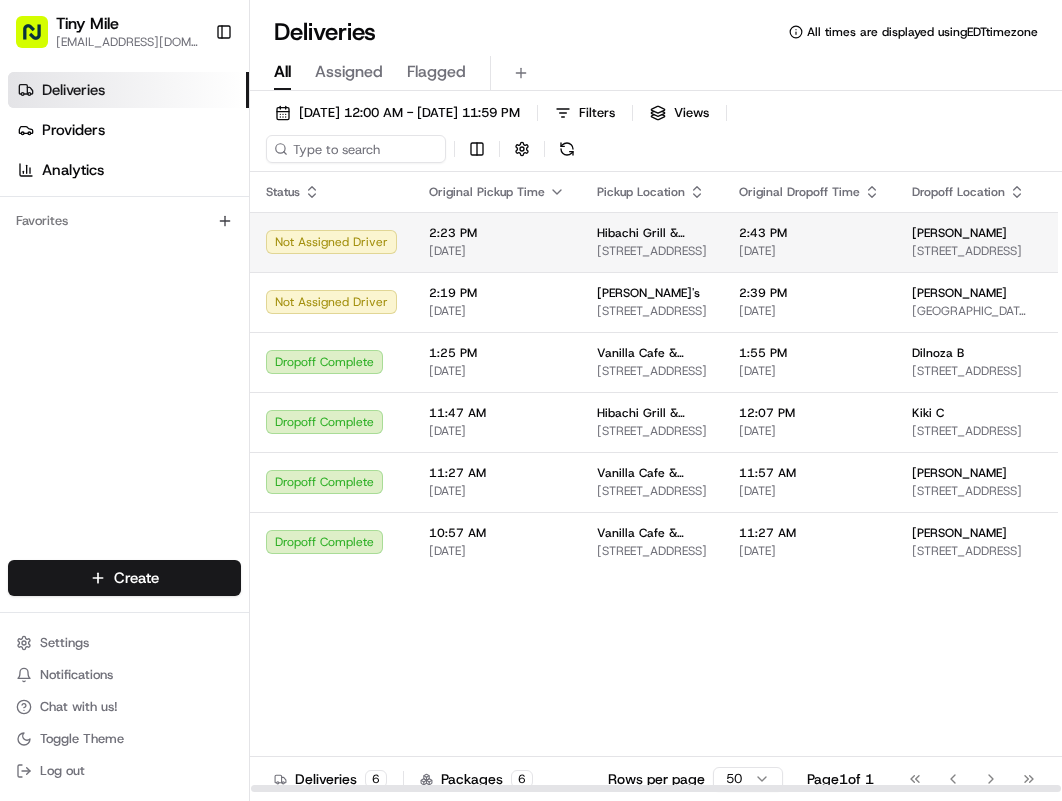 click on "Not Assigned Driver" at bounding box center [331, 242] 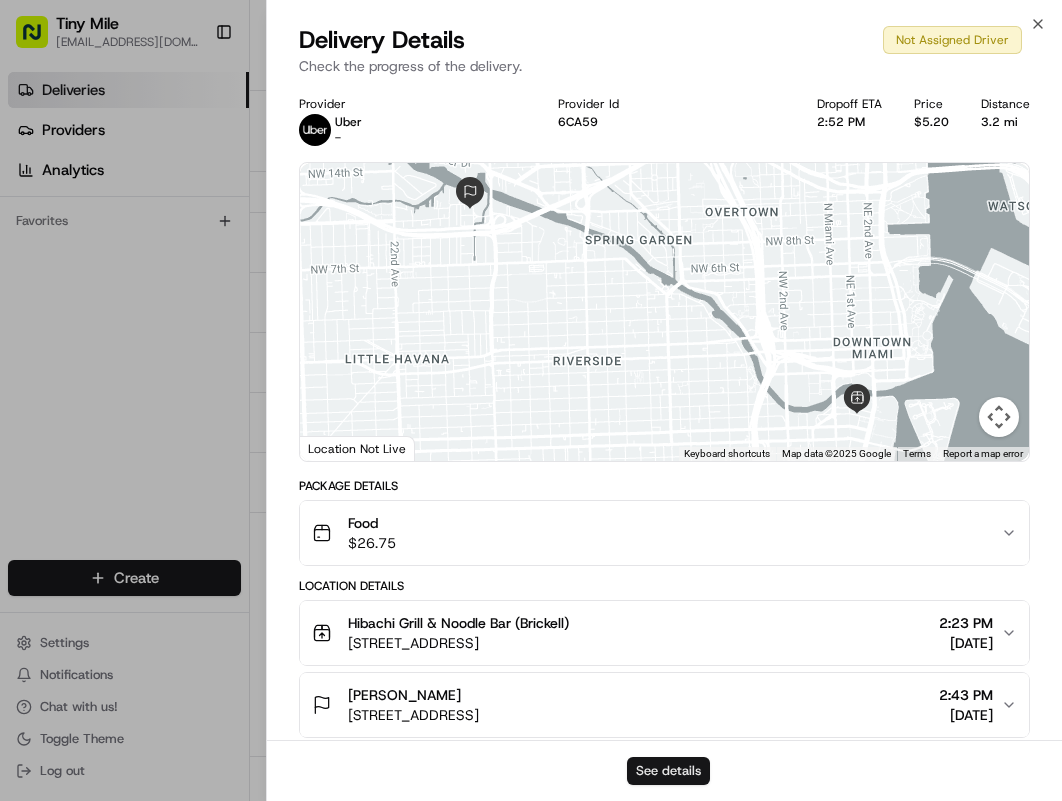 click on "See details" at bounding box center (668, 771) 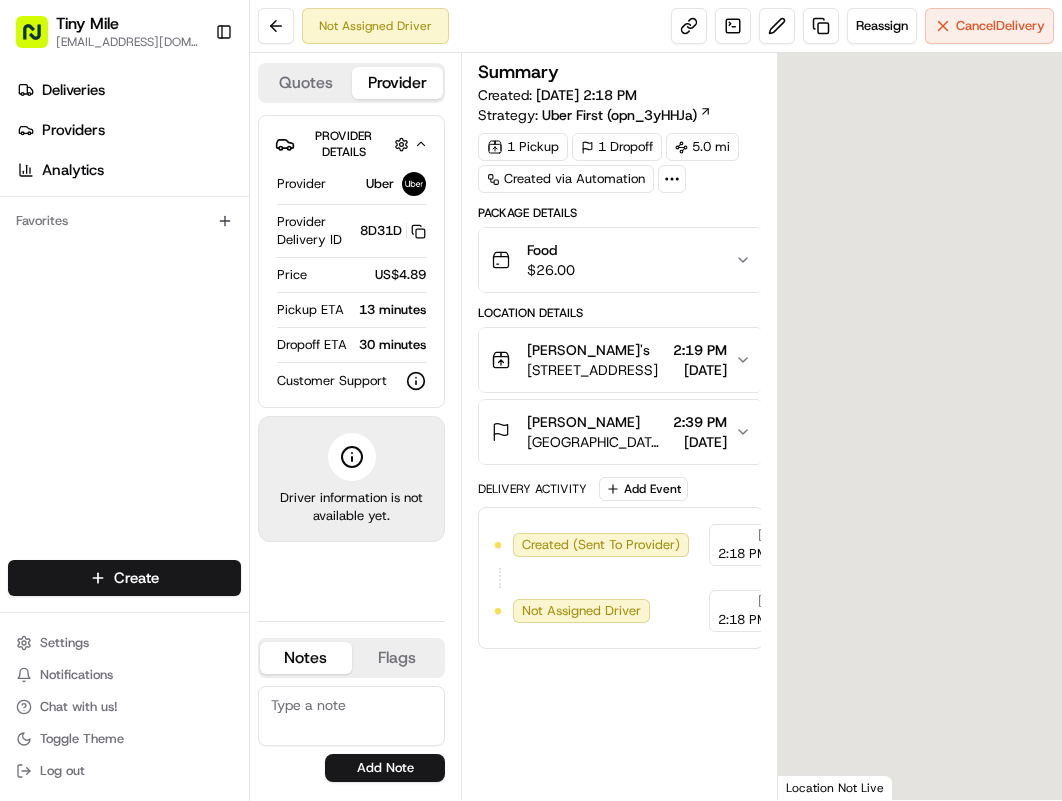 scroll, scrollTop: 0, scrollLeft: 0, axis: both 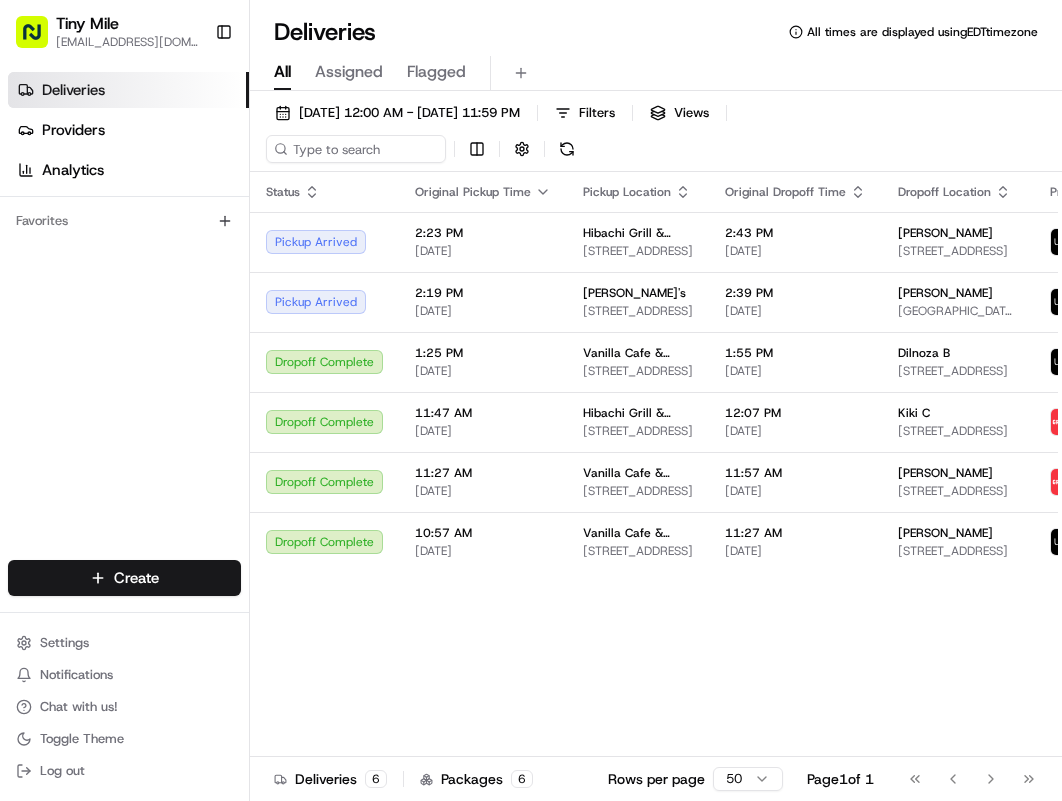 click on "[DATE] 12:00 AM - [DATE] 11:59 PM Filters Views" at bounding box center [656, 135] 